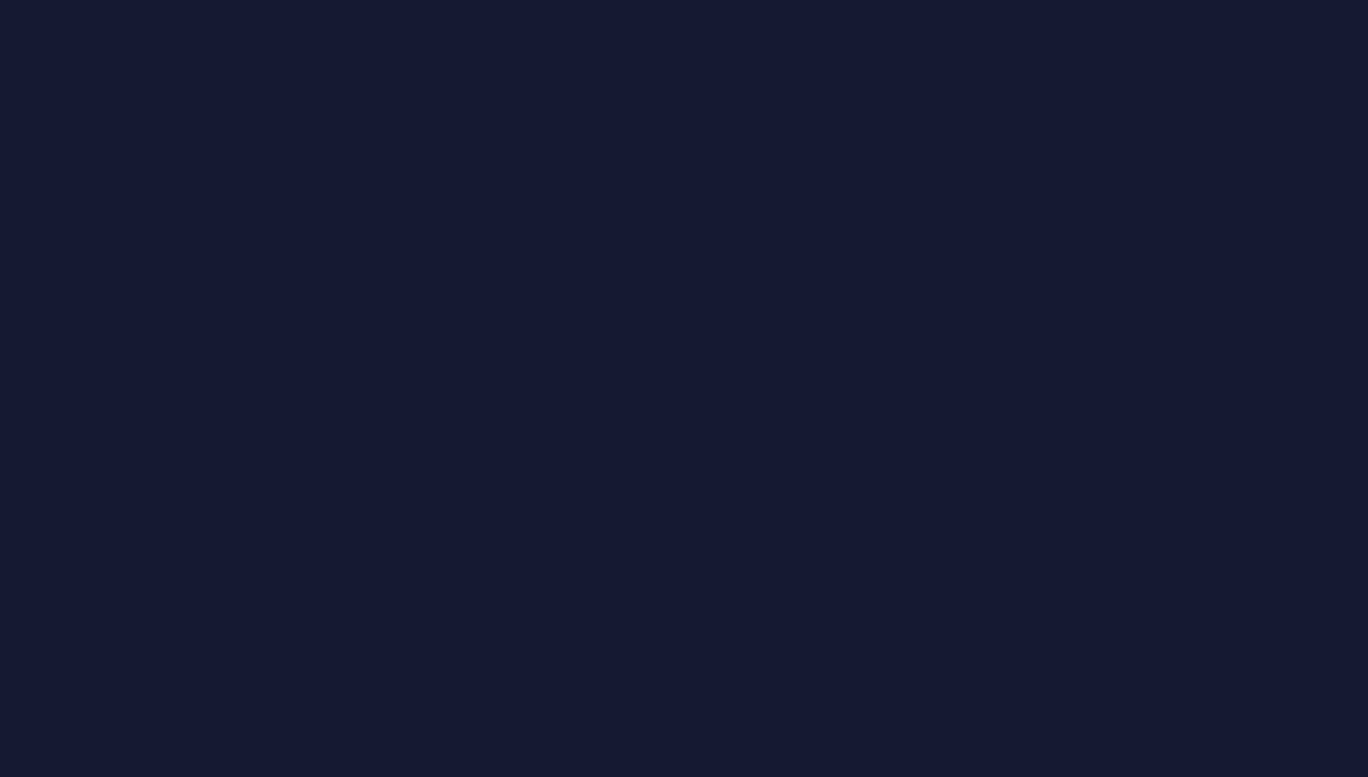 scroll, scrollTop: 0, scrollLeft: 0, axis: both 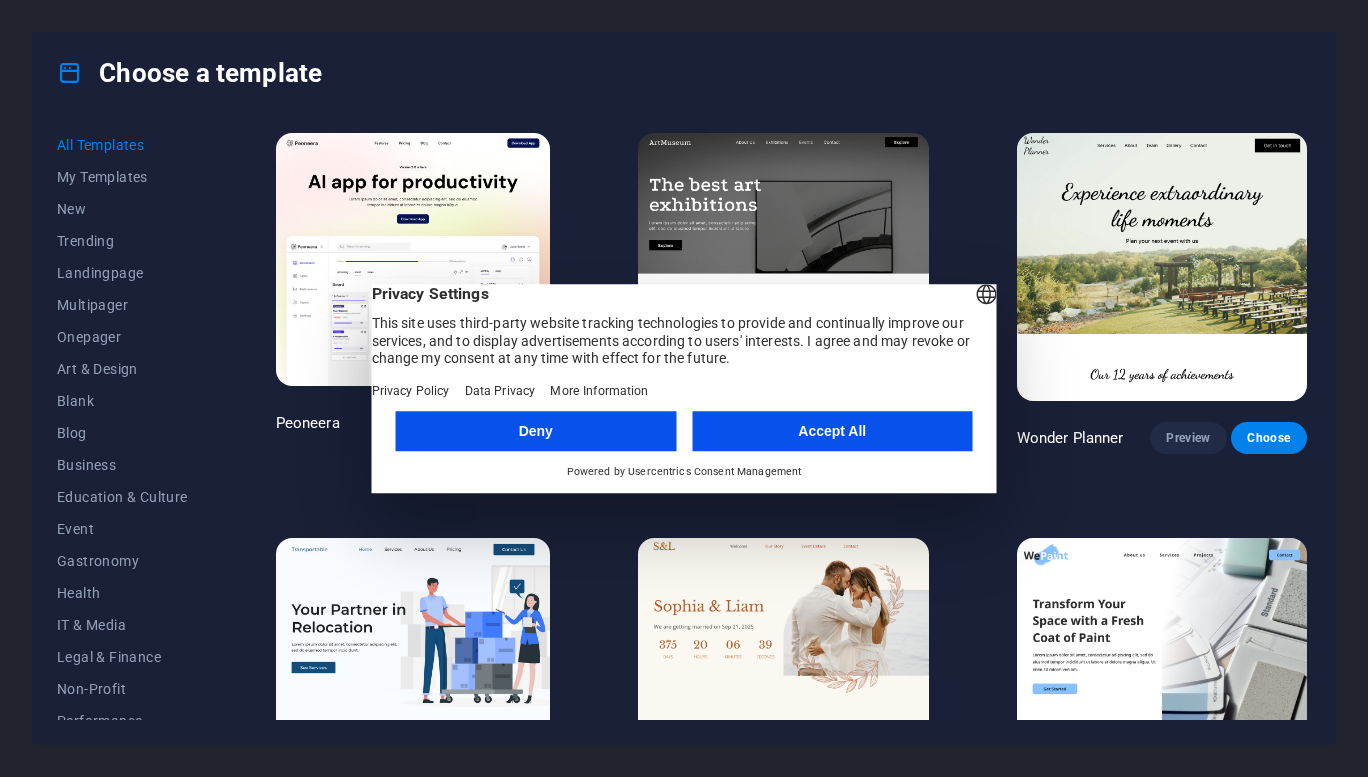 click on "Accept All" at bounding box center [832, 431] 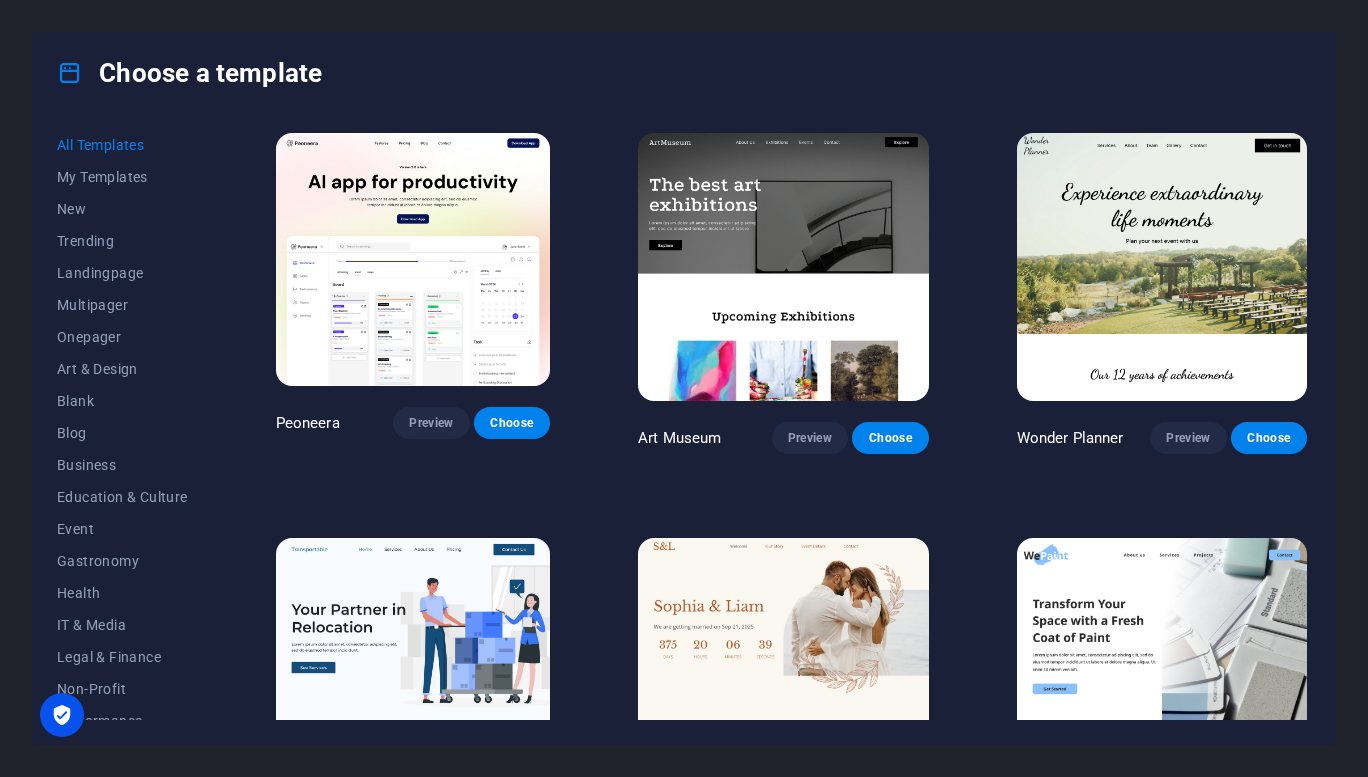 scroll, scrollTop: 0, scrollLeft: 0, axis: both 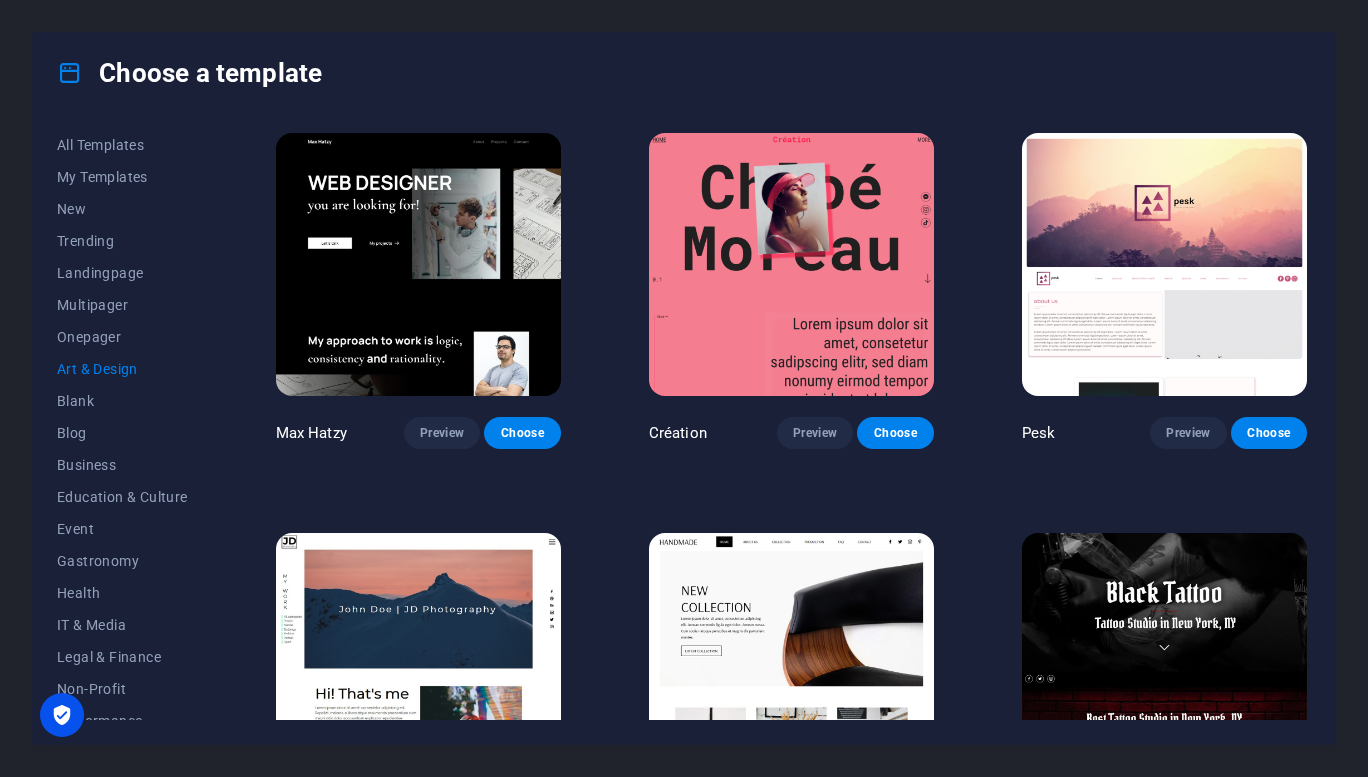 click on "My Templates" at bounding box center (122, 177) 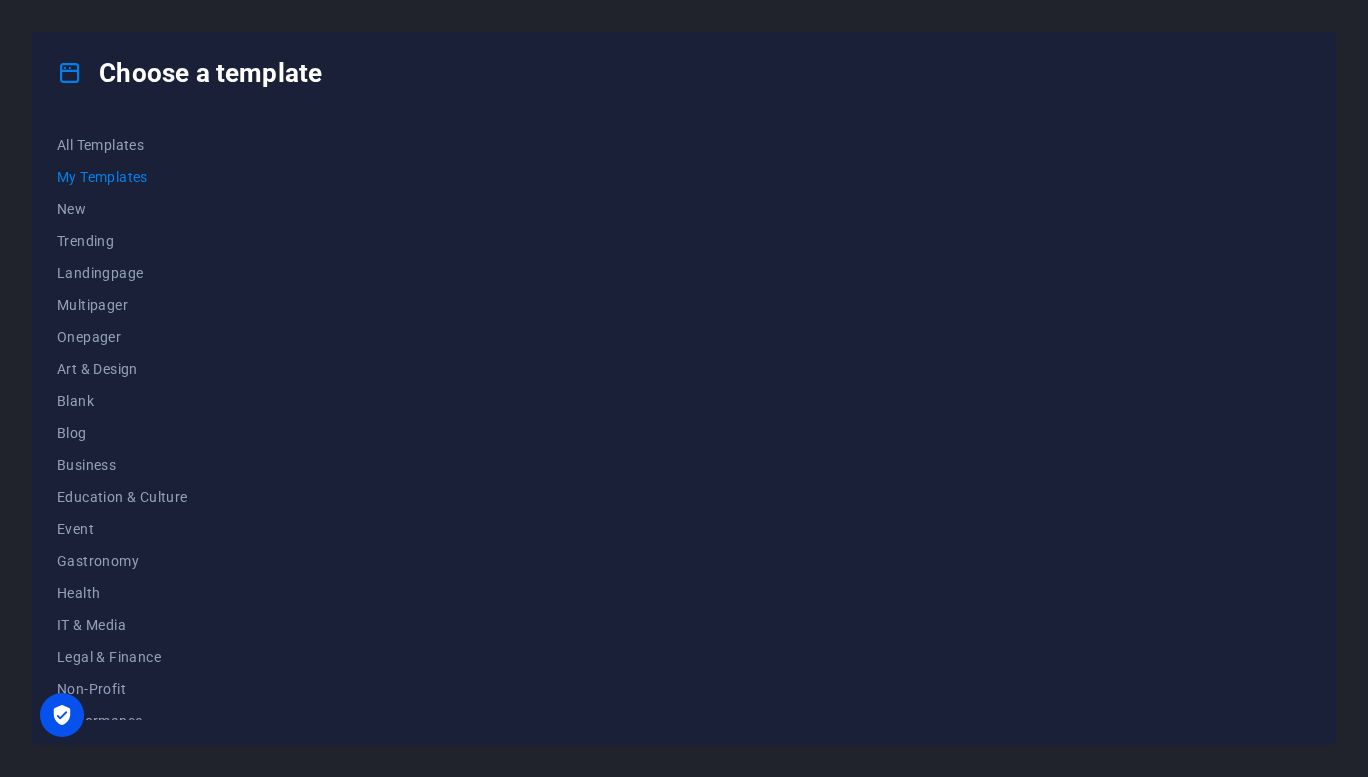 click on "New" at bounding box center [122, 209] 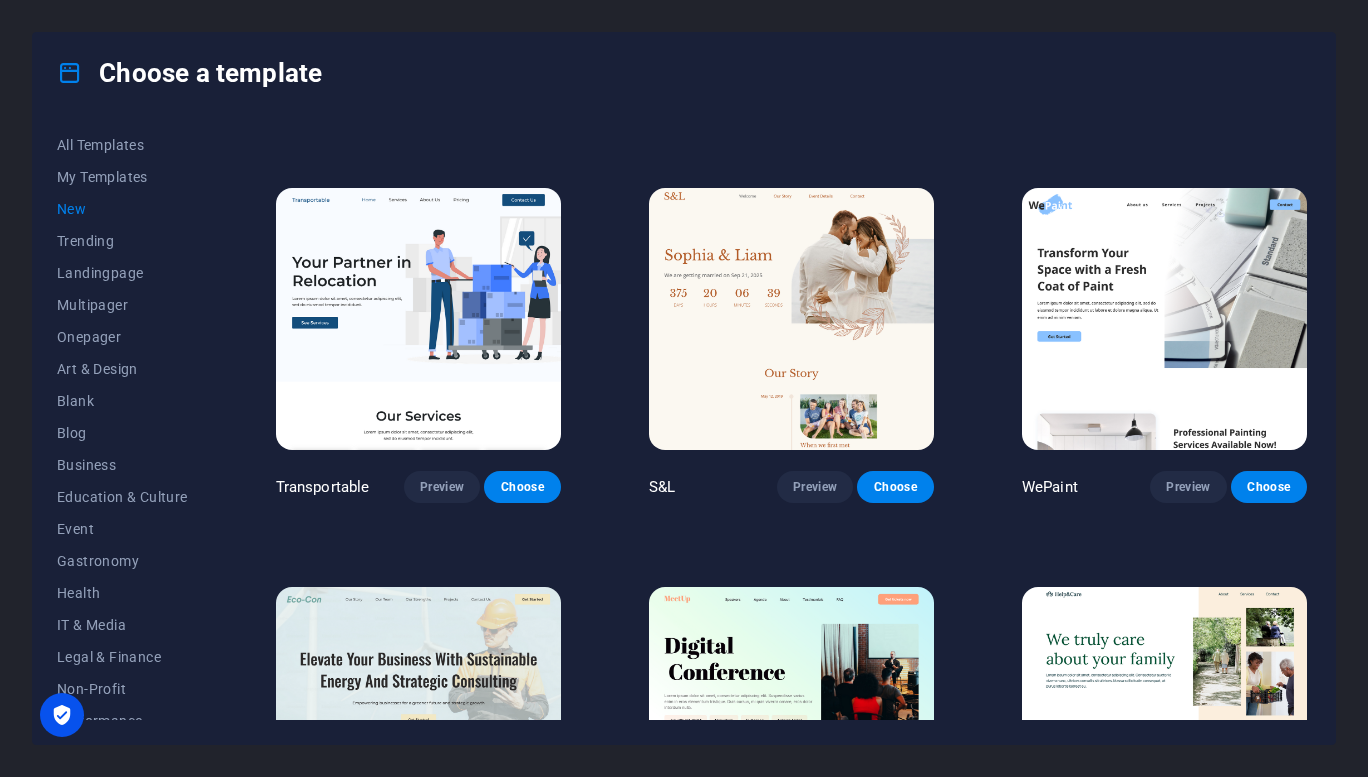 scroll, scrollTop: 126, scrollLeft: 0, axis: vertical 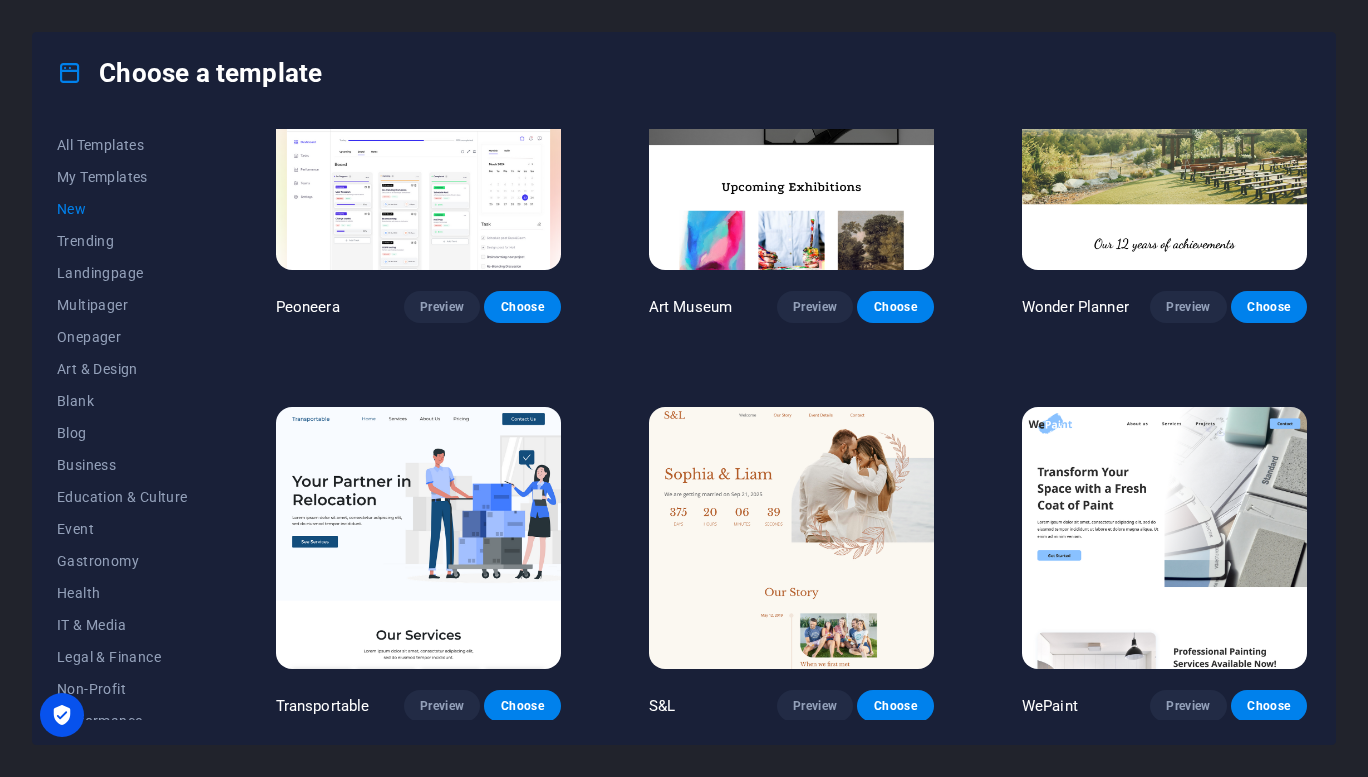 click on "Trending" at bounding box center [122, 241] 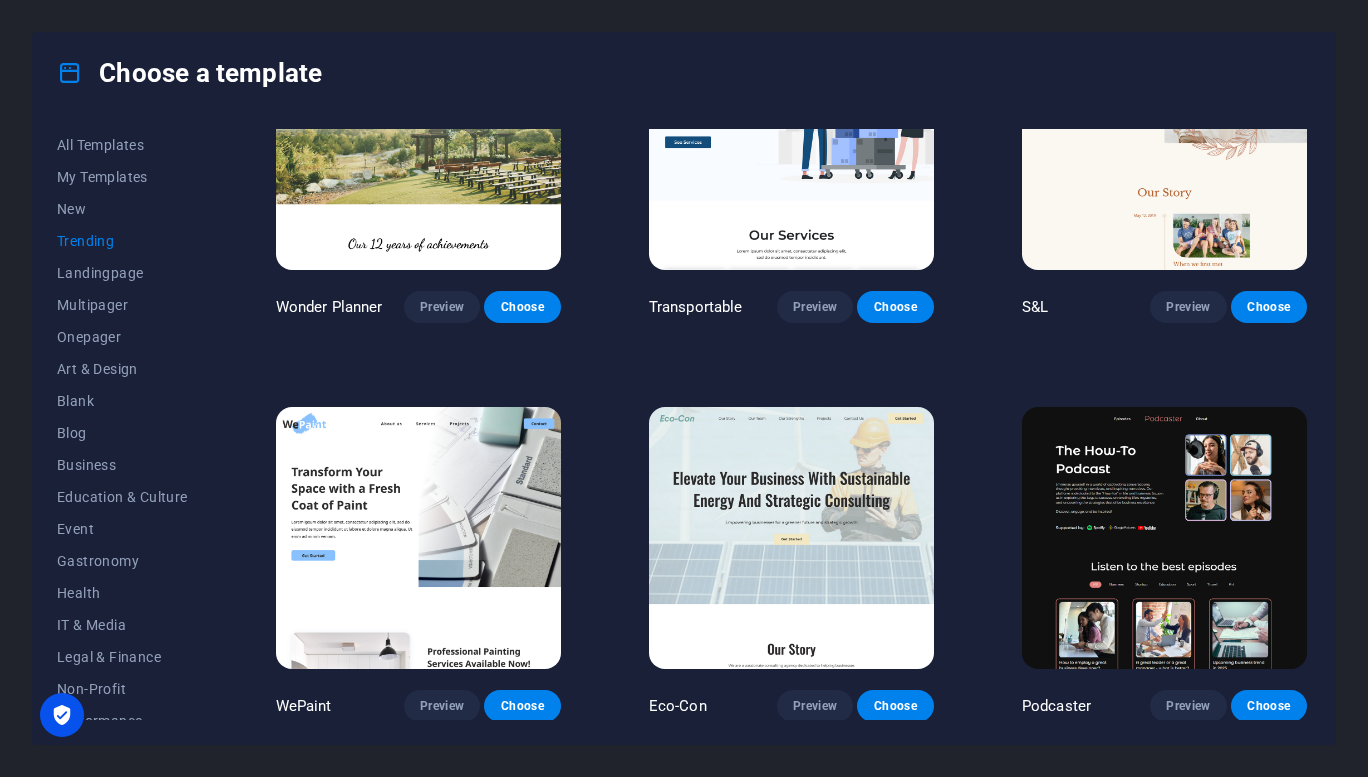 click on "Landingpage" at bounding box center [122, 273] 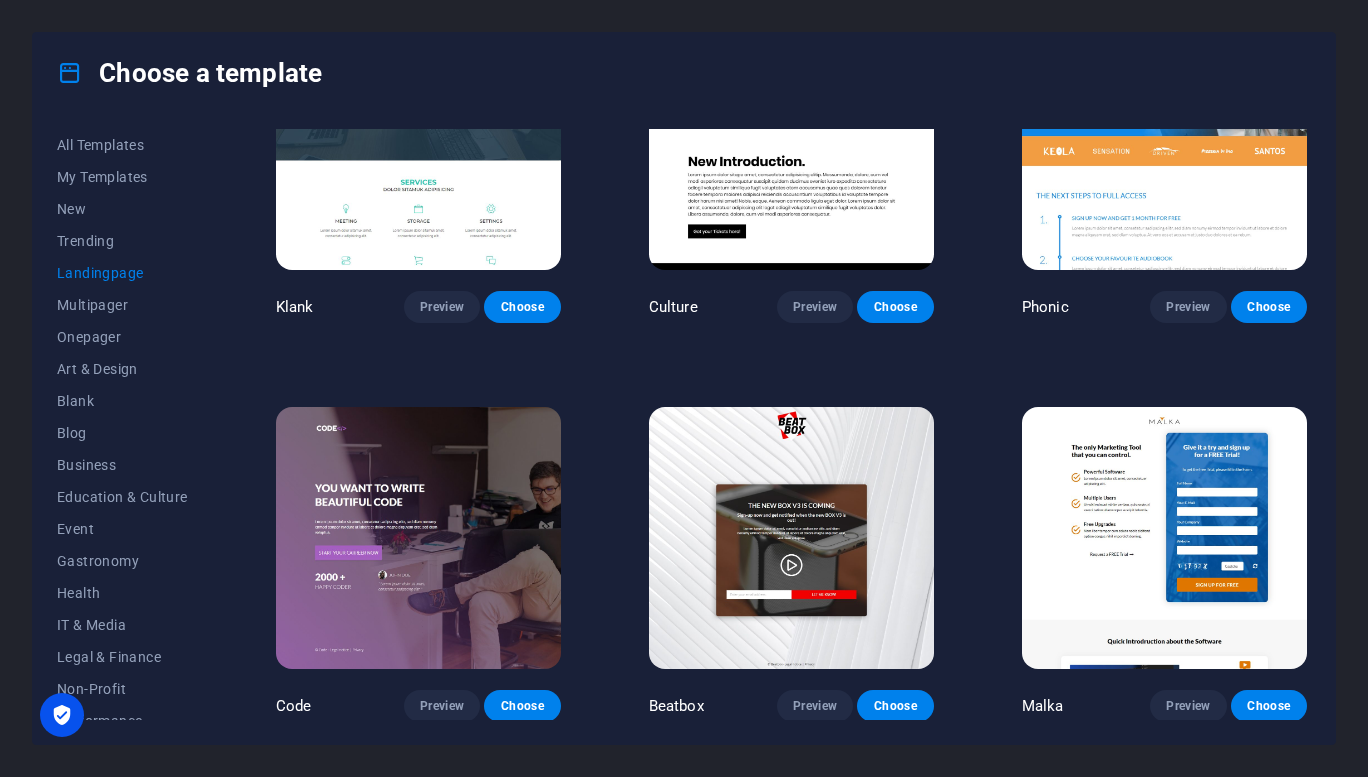click on "All Templates" at bounding box center [122, 145] 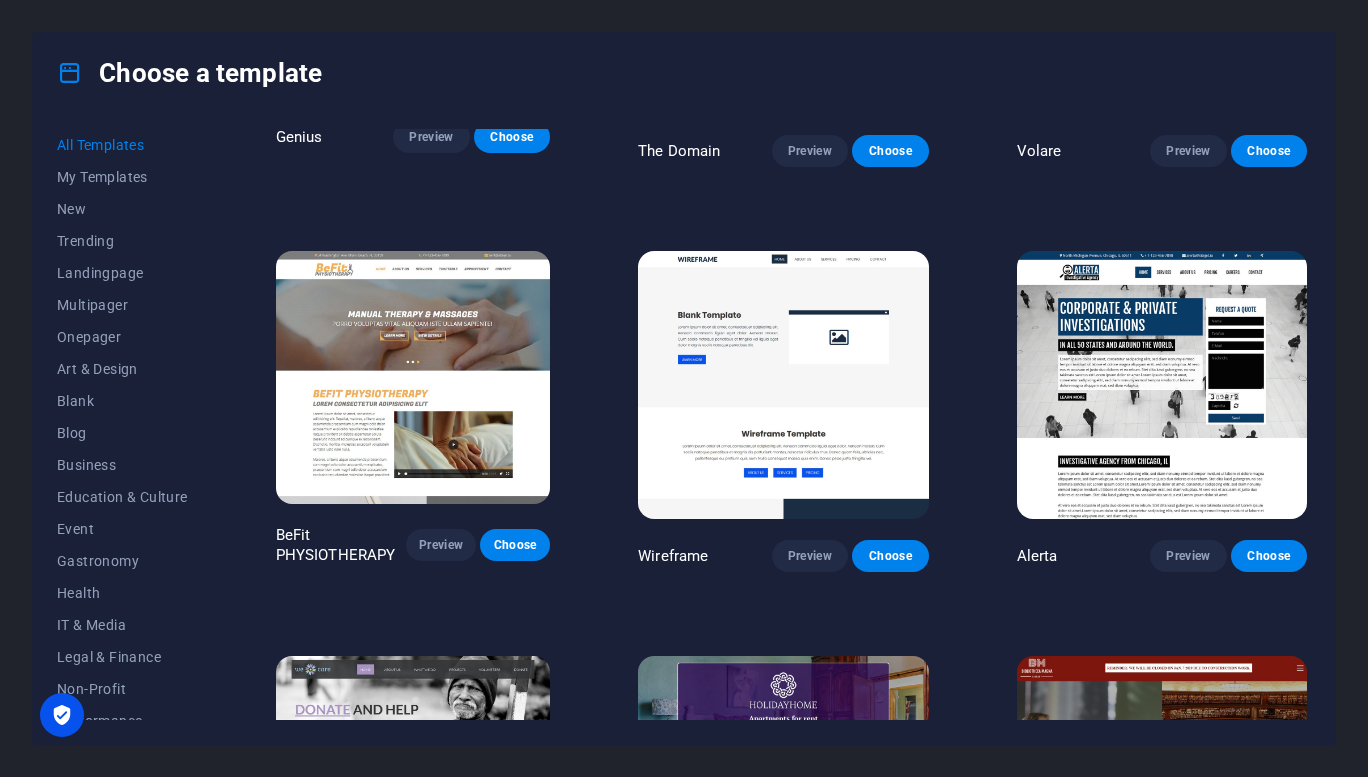 scroll, scrollTop: 9600, scrollLeft: 0, axis: vertical 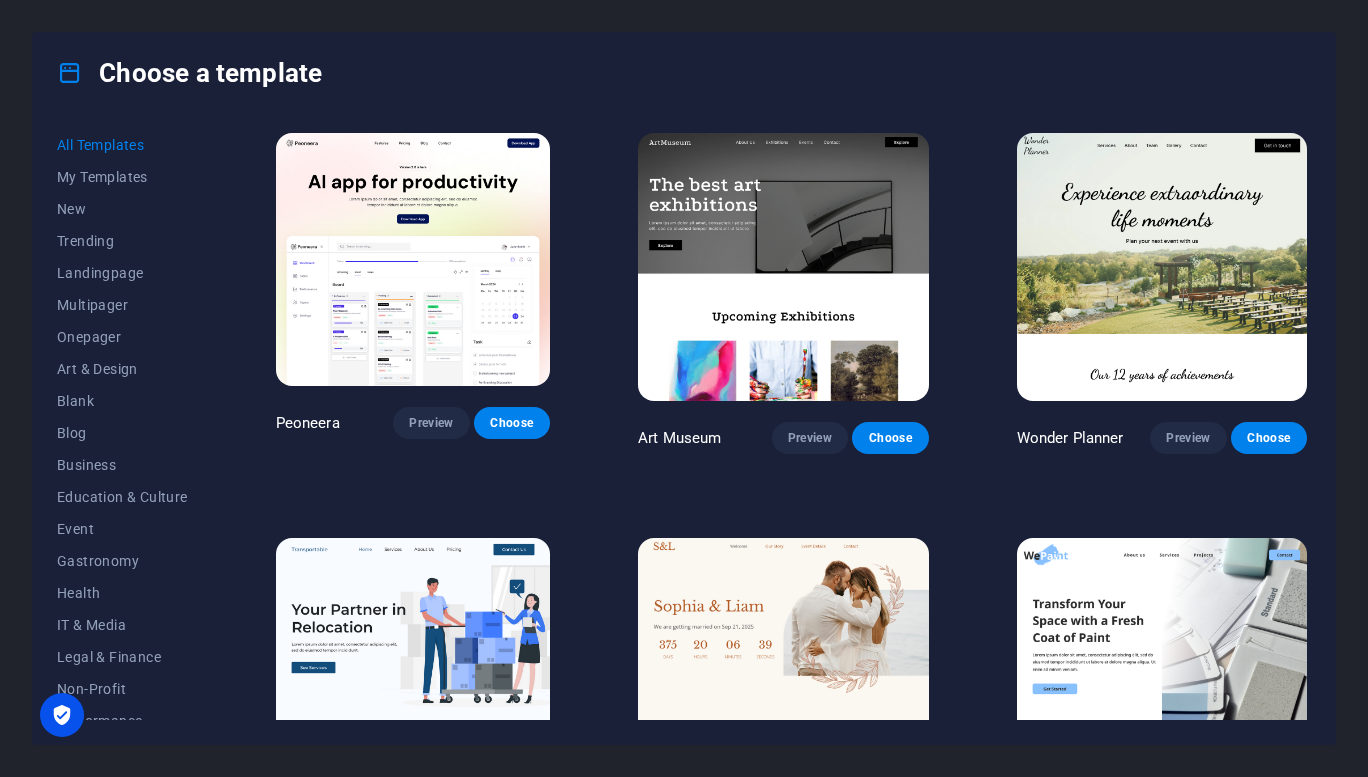click on "Art & Design" at bounding box center (122, 369) 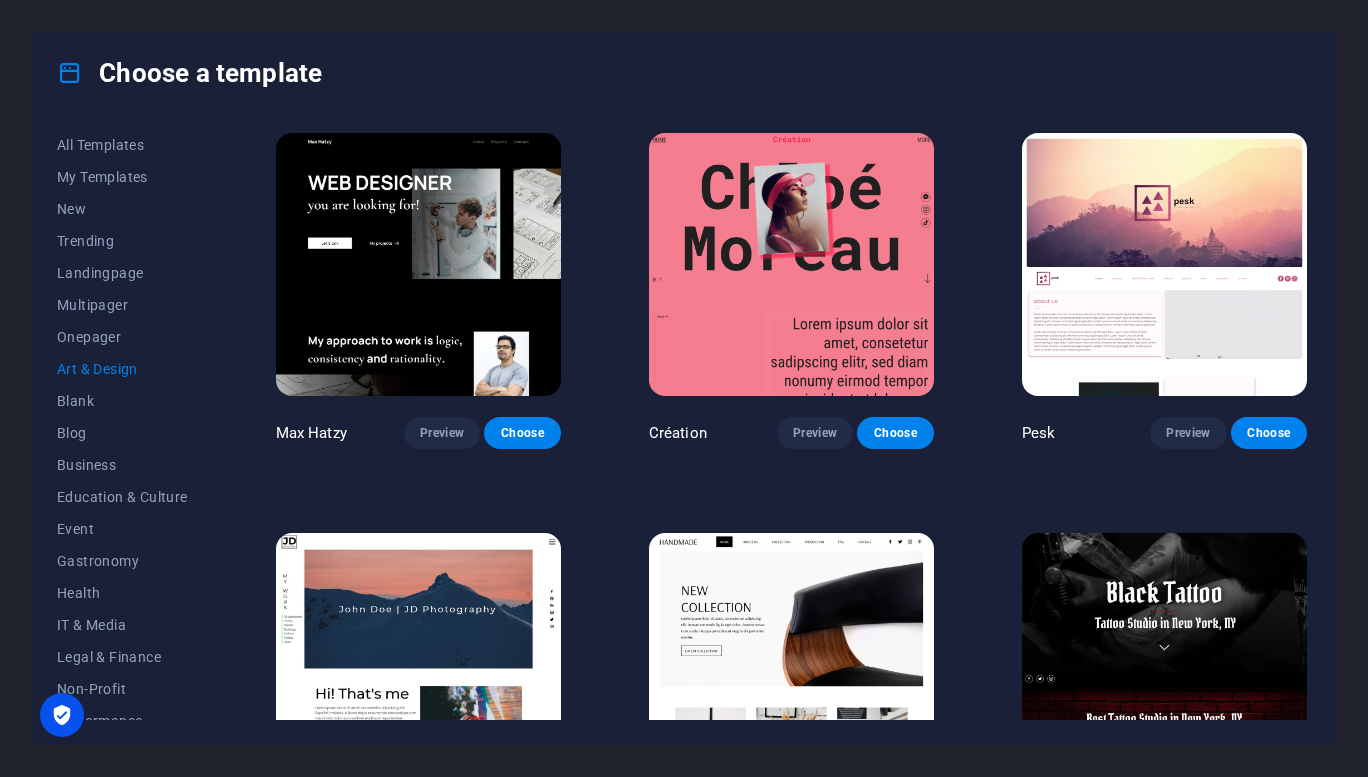 scroll, scrollTop: 600, scrollLeft: 0, axis: vertical 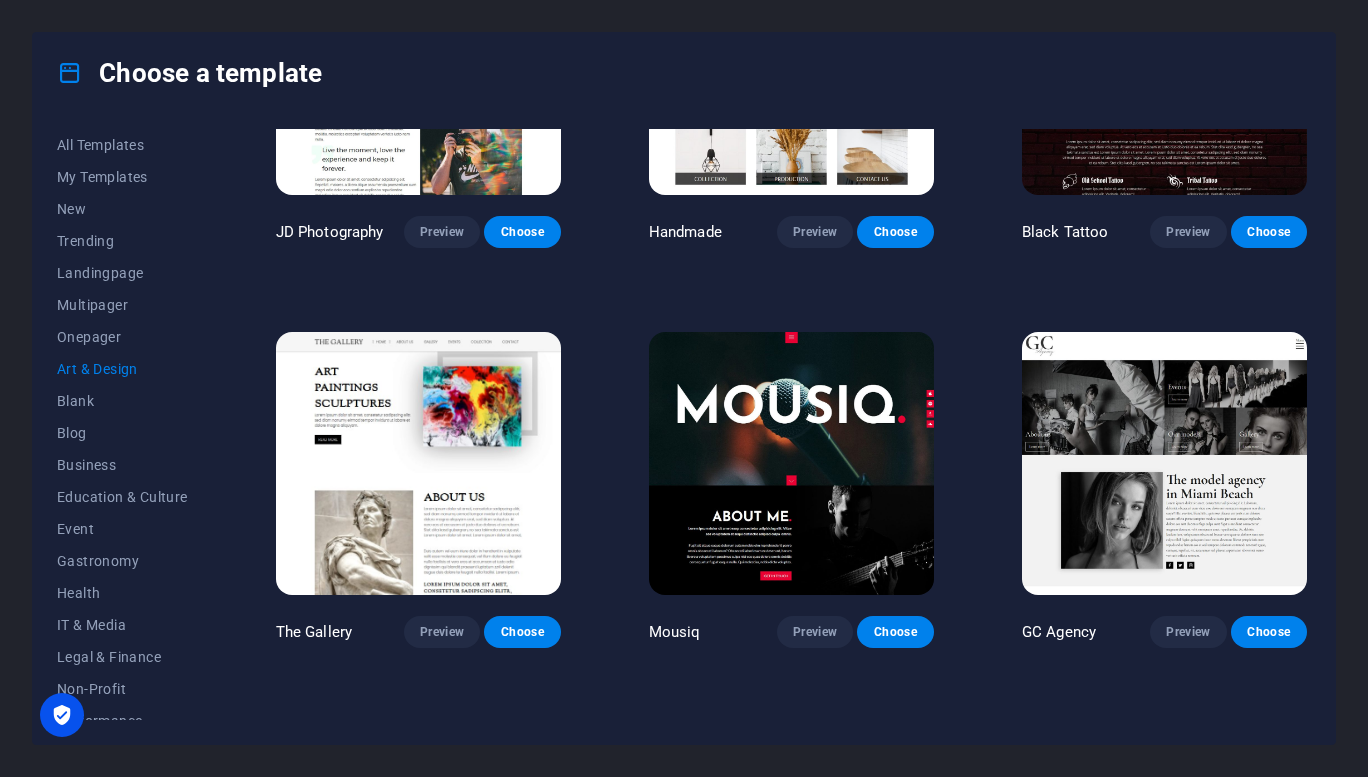 click at bounding box center [791, 463] 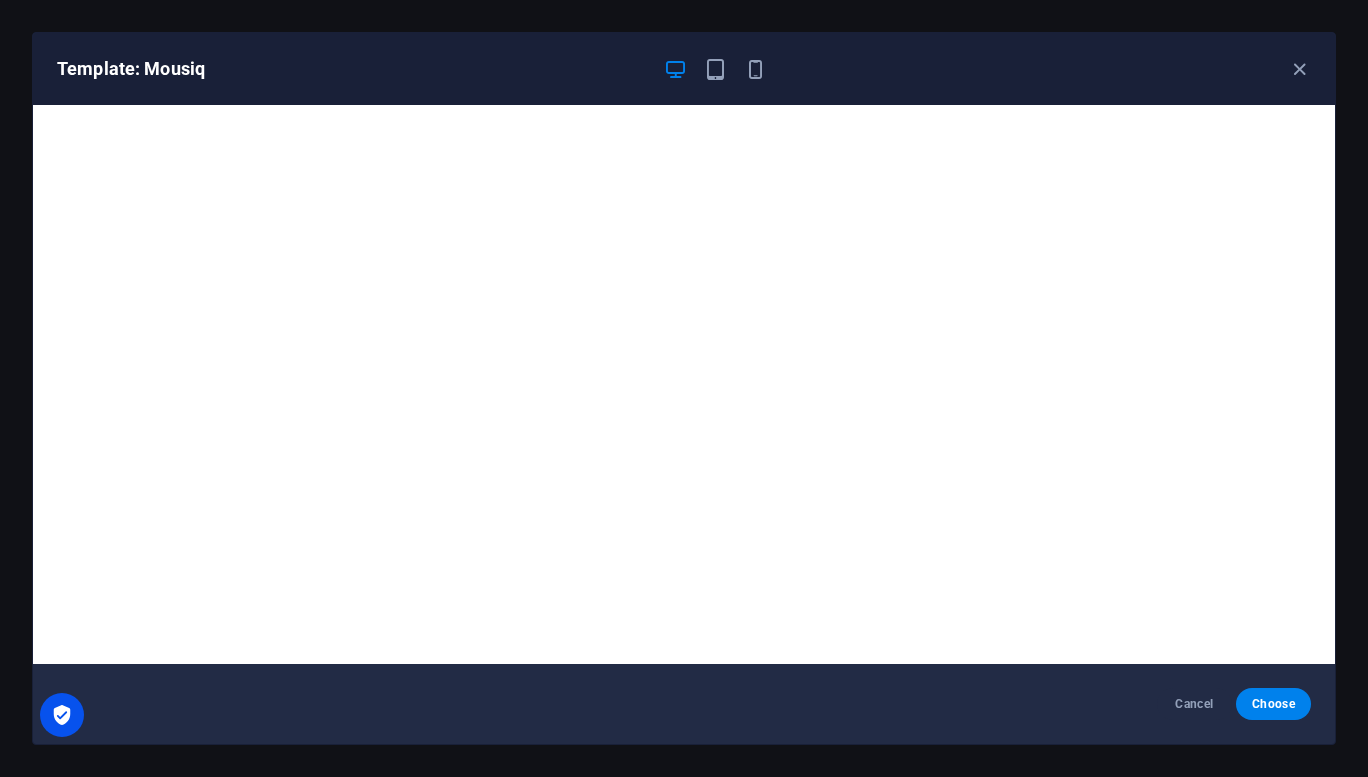 click at bounding box center [715, 69] 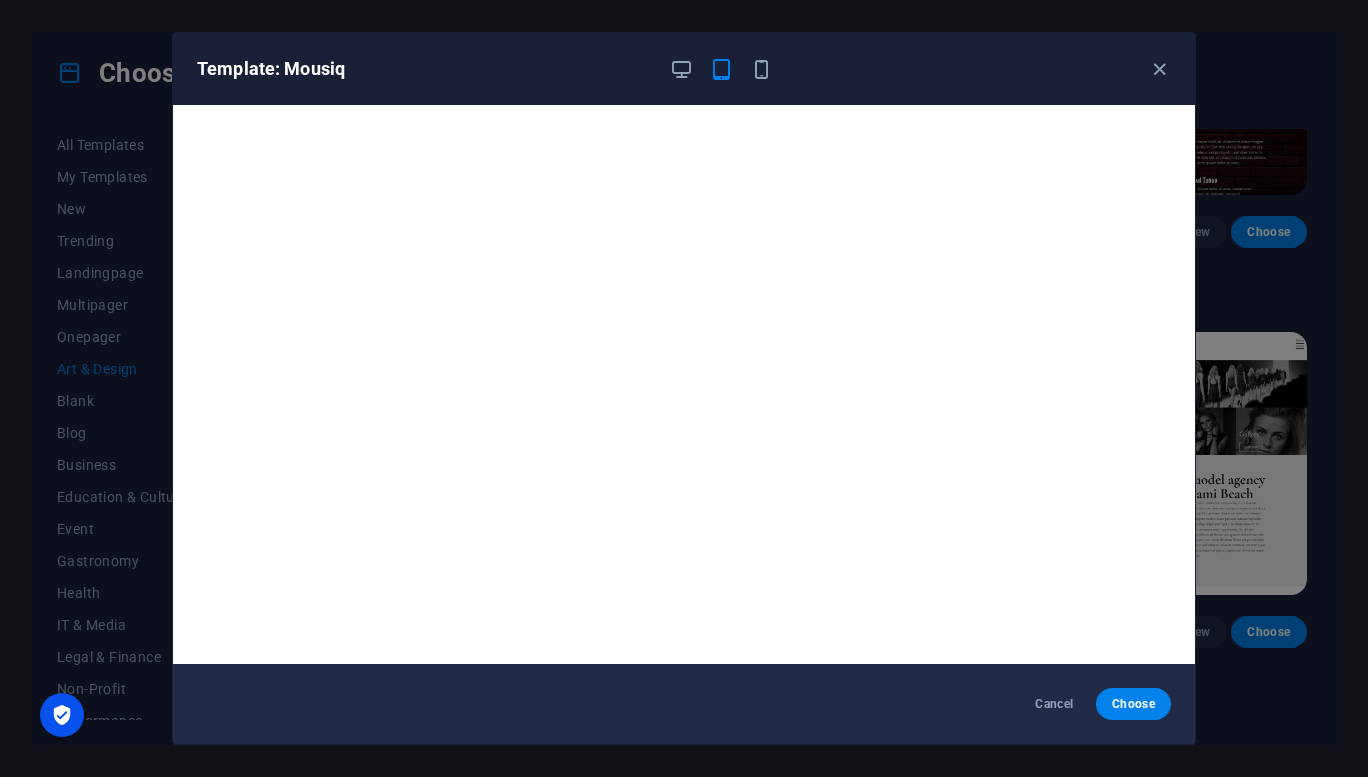 click at bounding box center (761, 69) 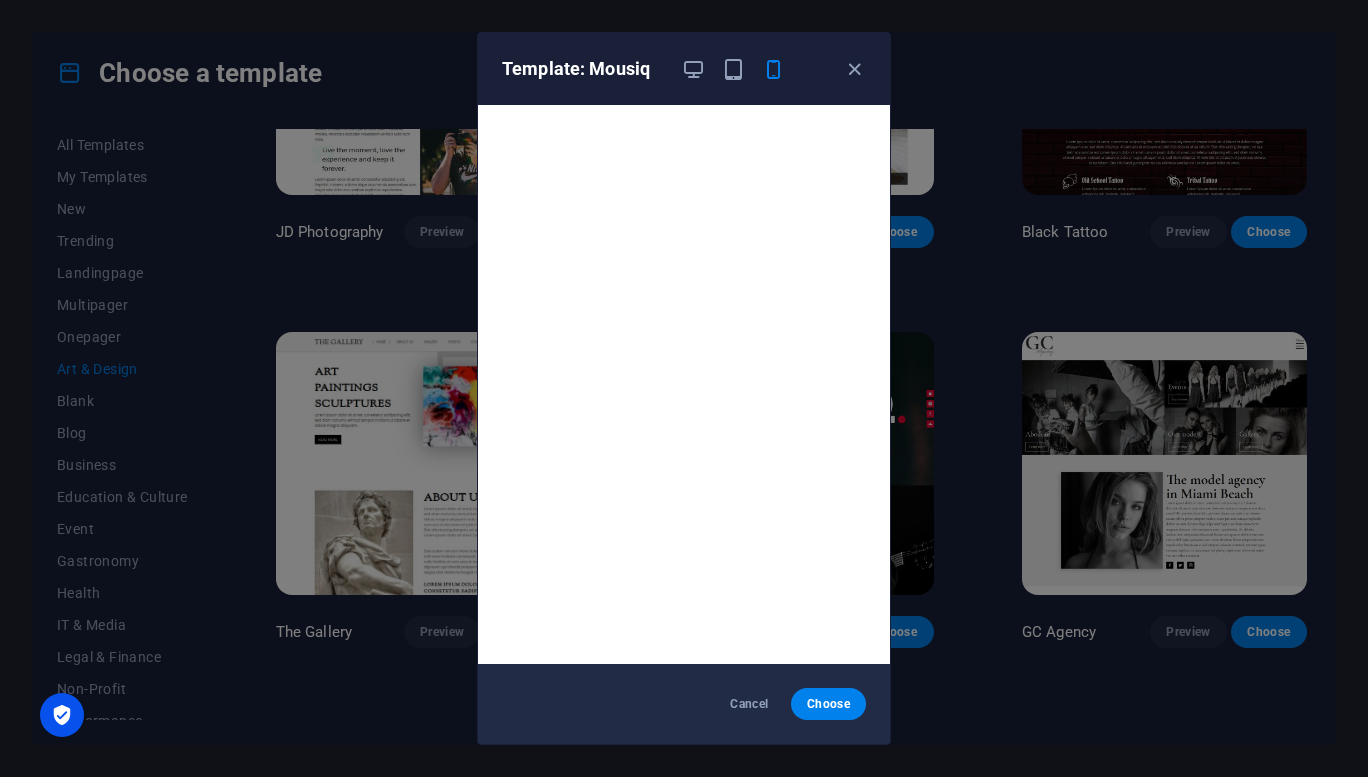 click at bounding box center [693, 69] 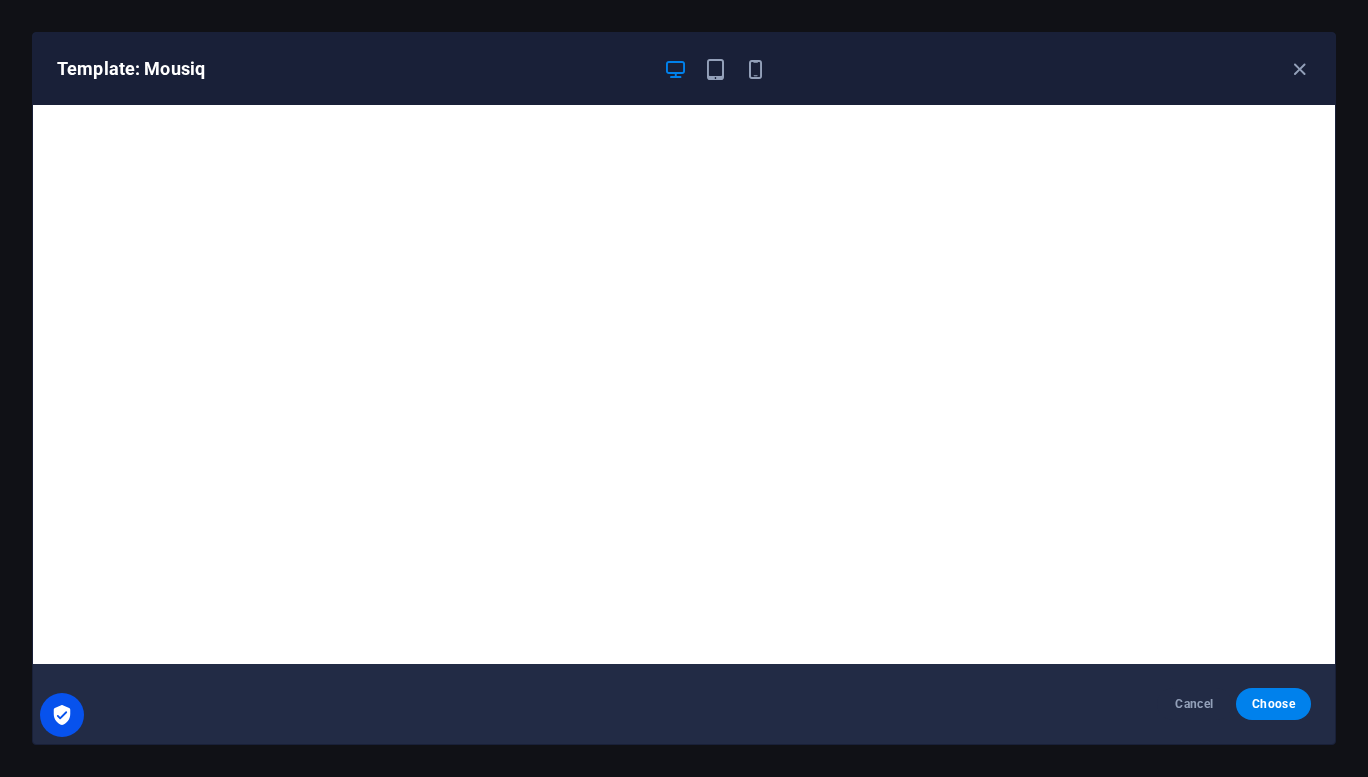 click at bounding box center (1299, 69) 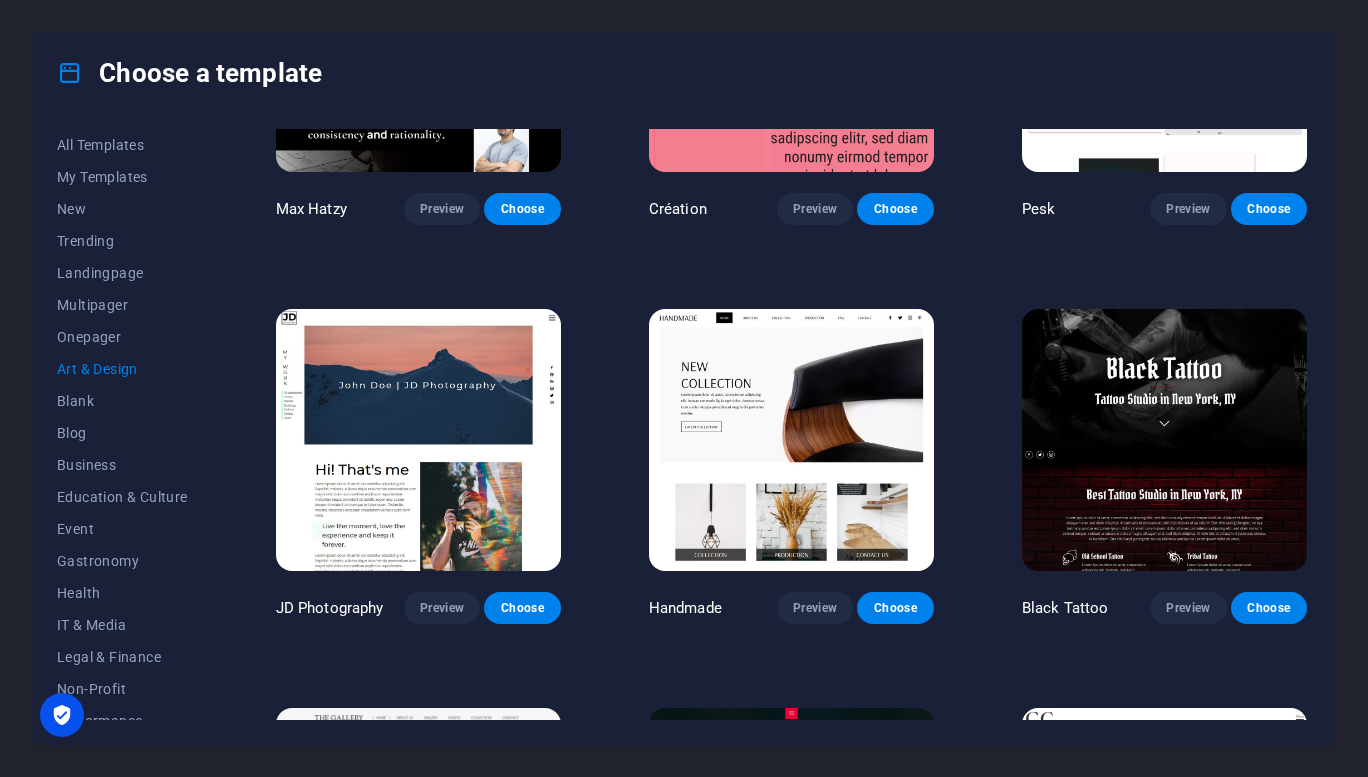 scroll, scrollTop: 200, scrollLeft: 0, axis: vertical 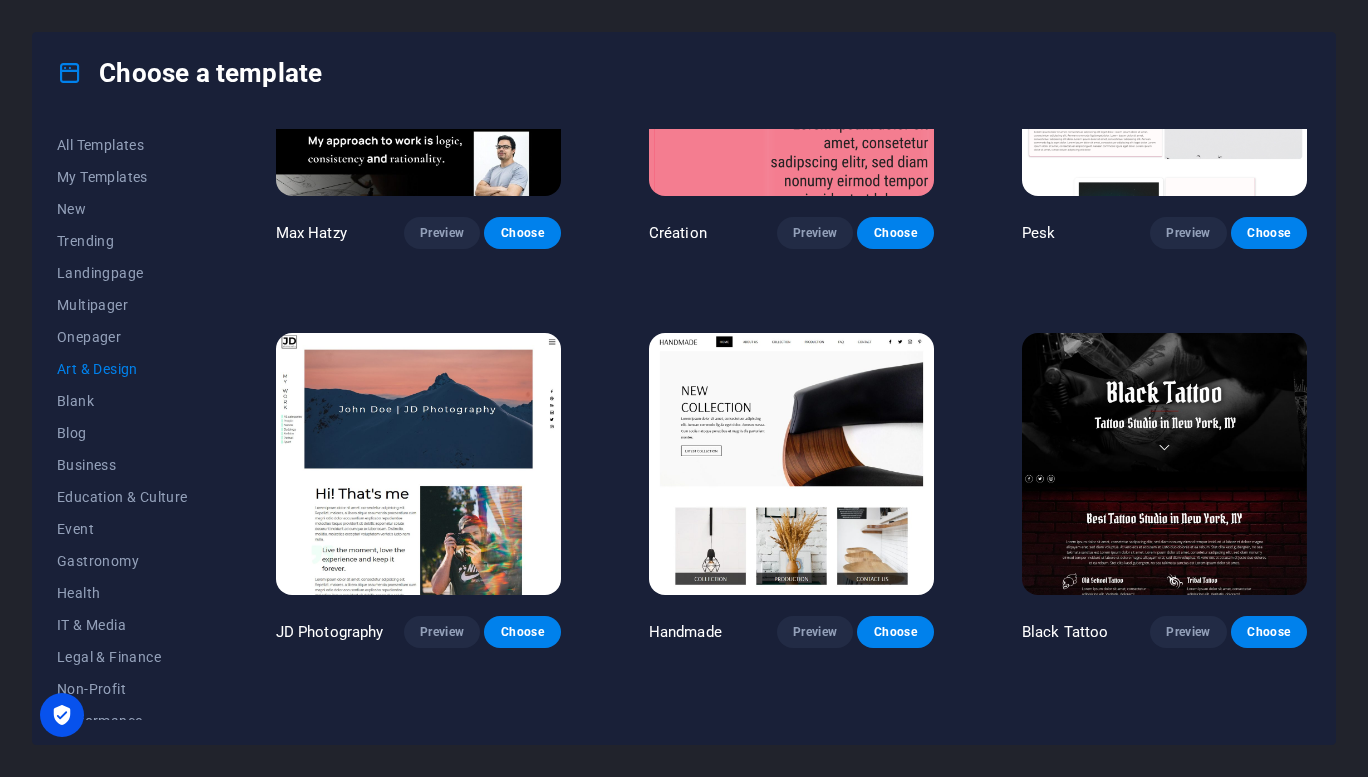 click at bounding box center [1164, 464] 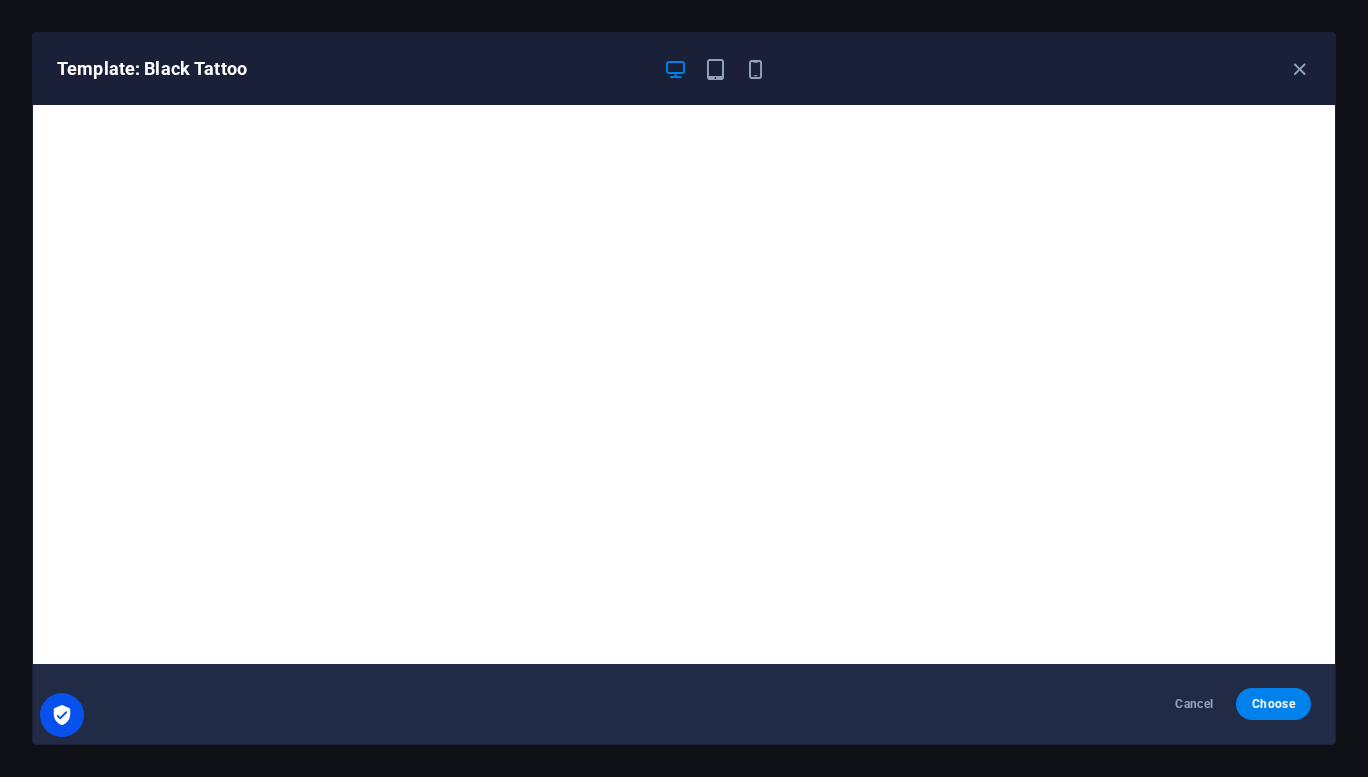 click on "Choose" at bounding box center (1273, 704) 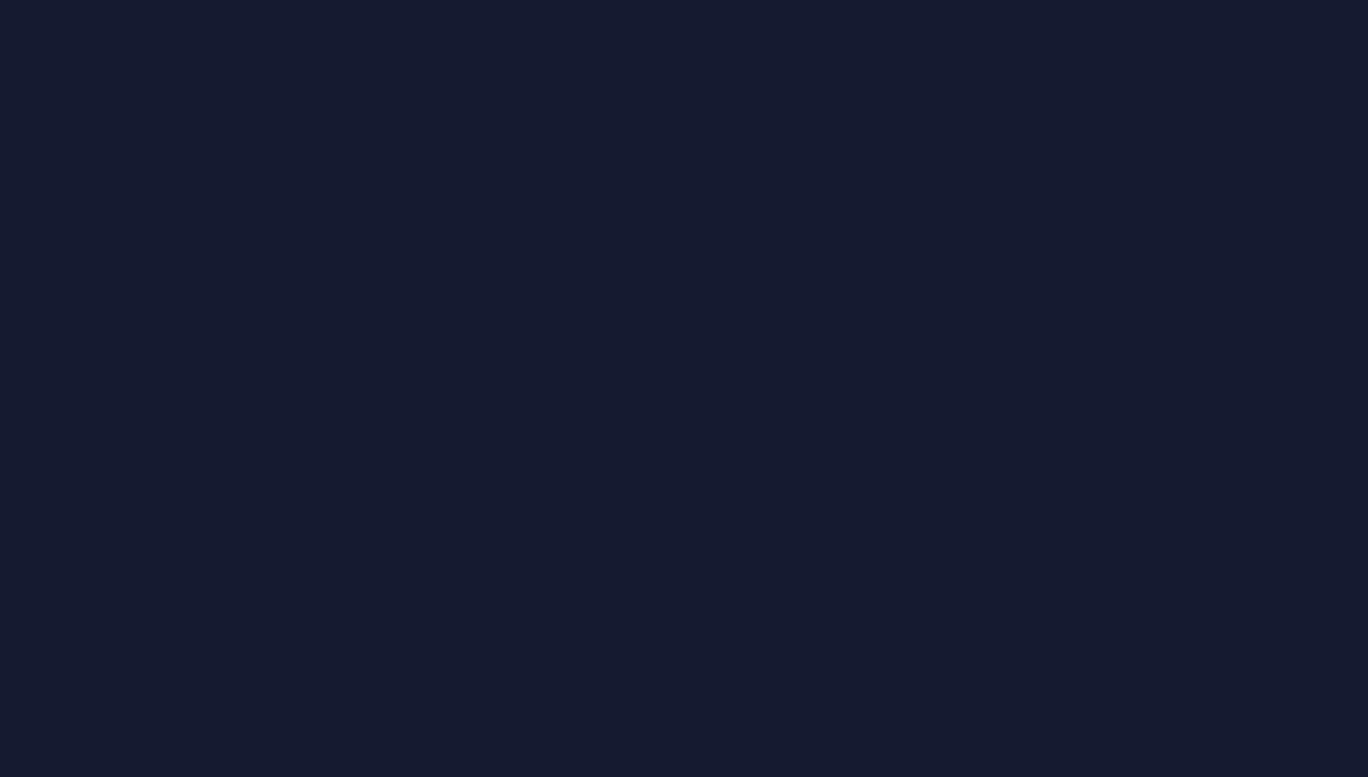 scroll, scrollTop: 0, scrollLeft: 0, axis: both 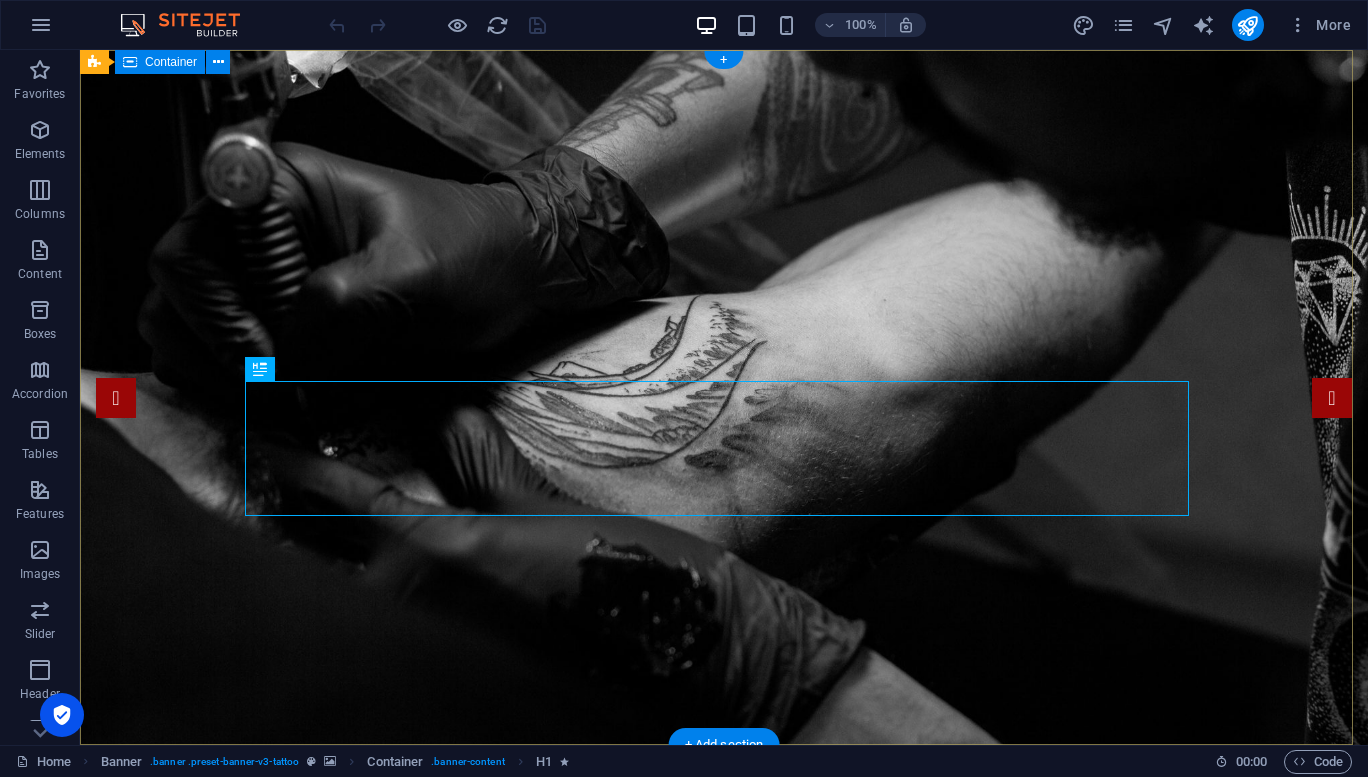 click on "Tattoo Studio in  [US_STATE], [GEOGRAPHIC_DATA]" at bounding box center [724, 1106] 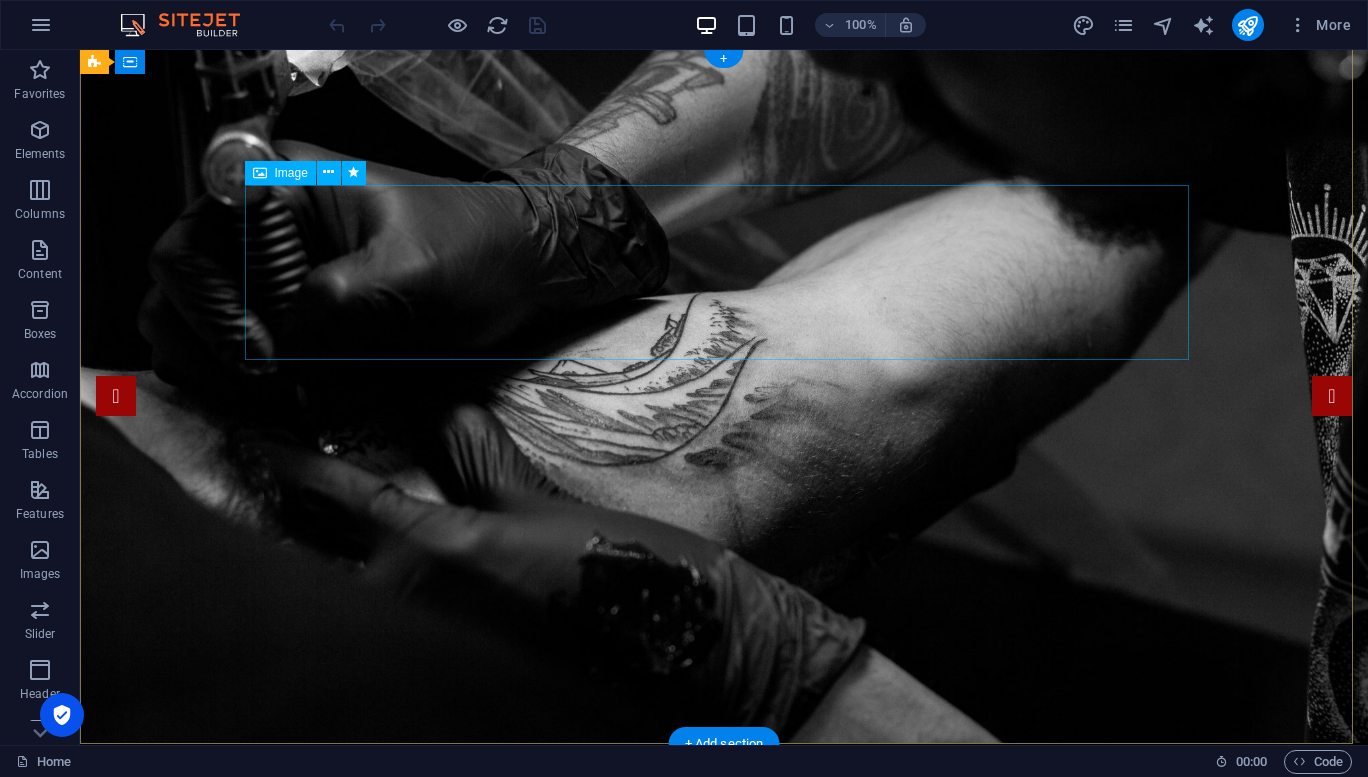 scroll, scrollTop: 0, scrollLeft: 0, axis: both 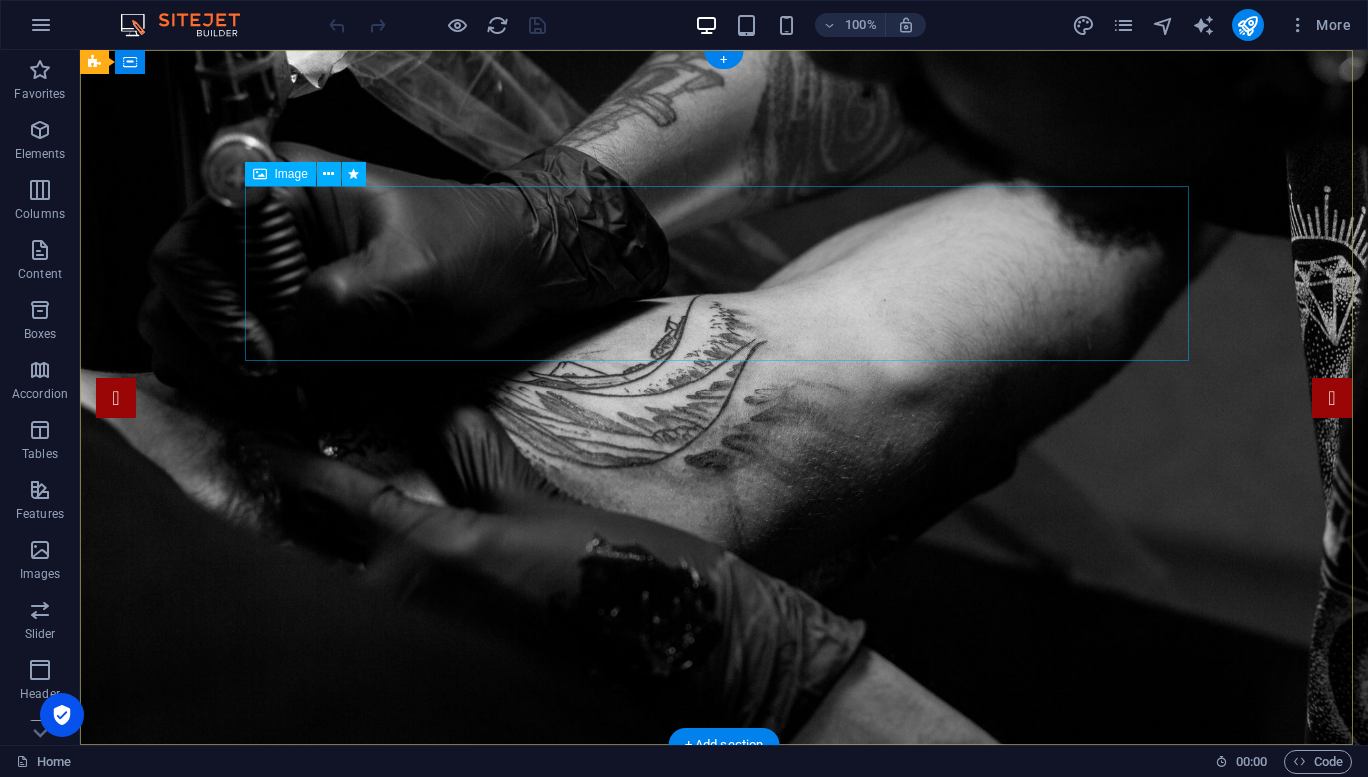 click at bounding box center [724, 944] 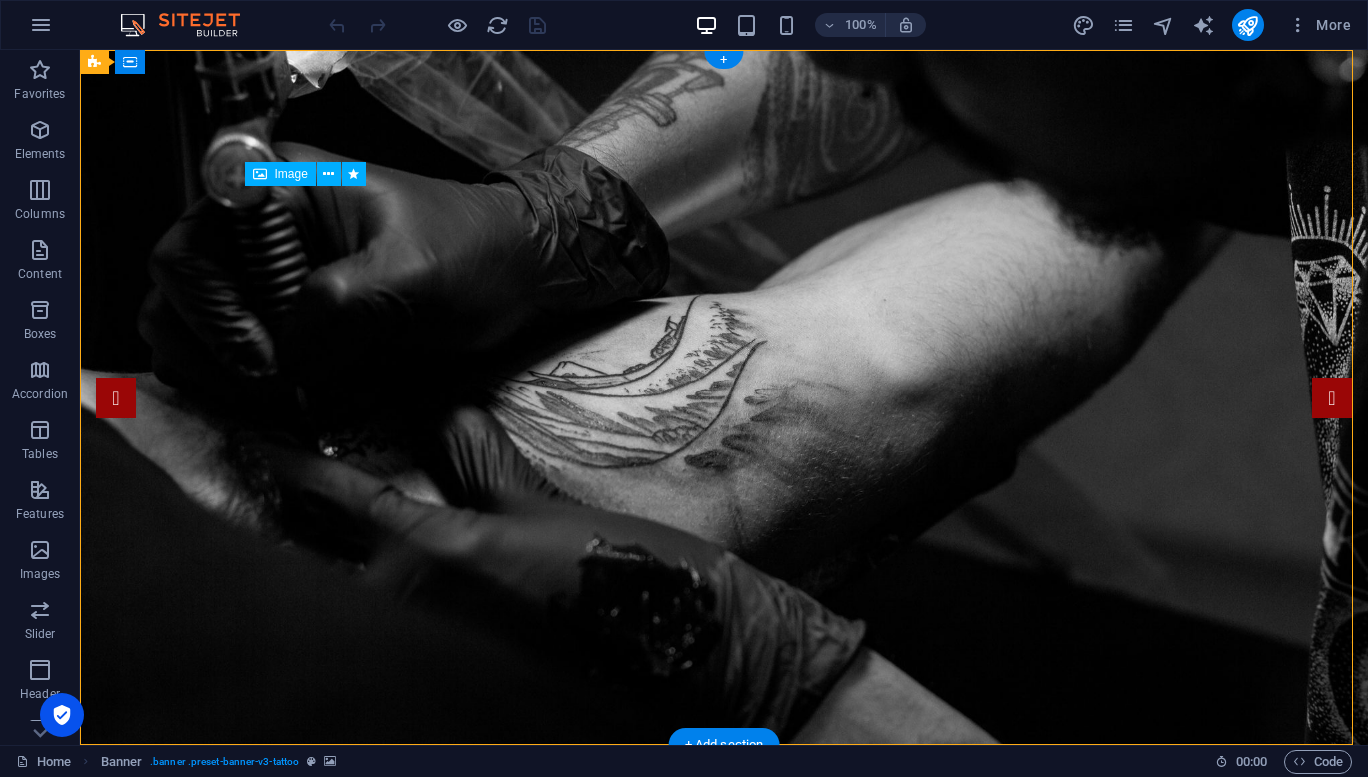 click at bounding box center (724, 944) 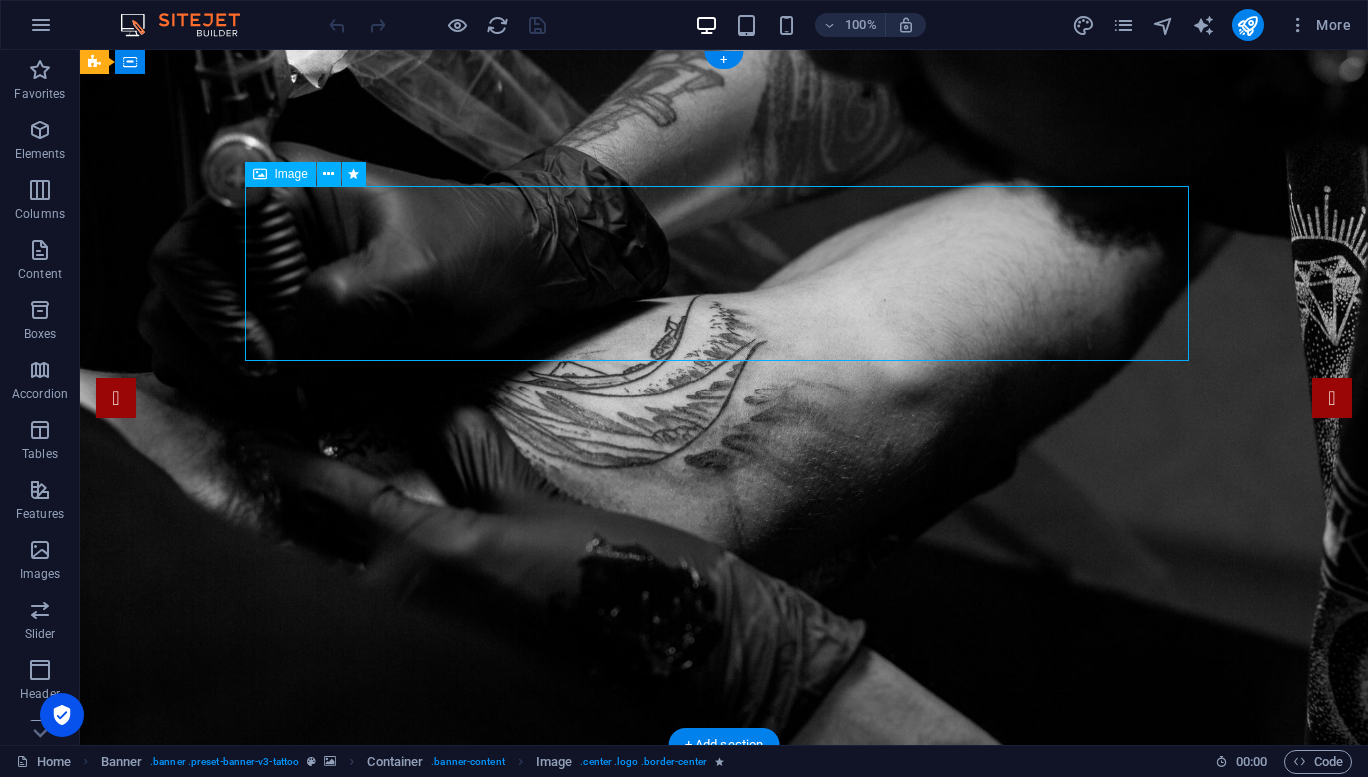 click at bounding box center [724, 944] 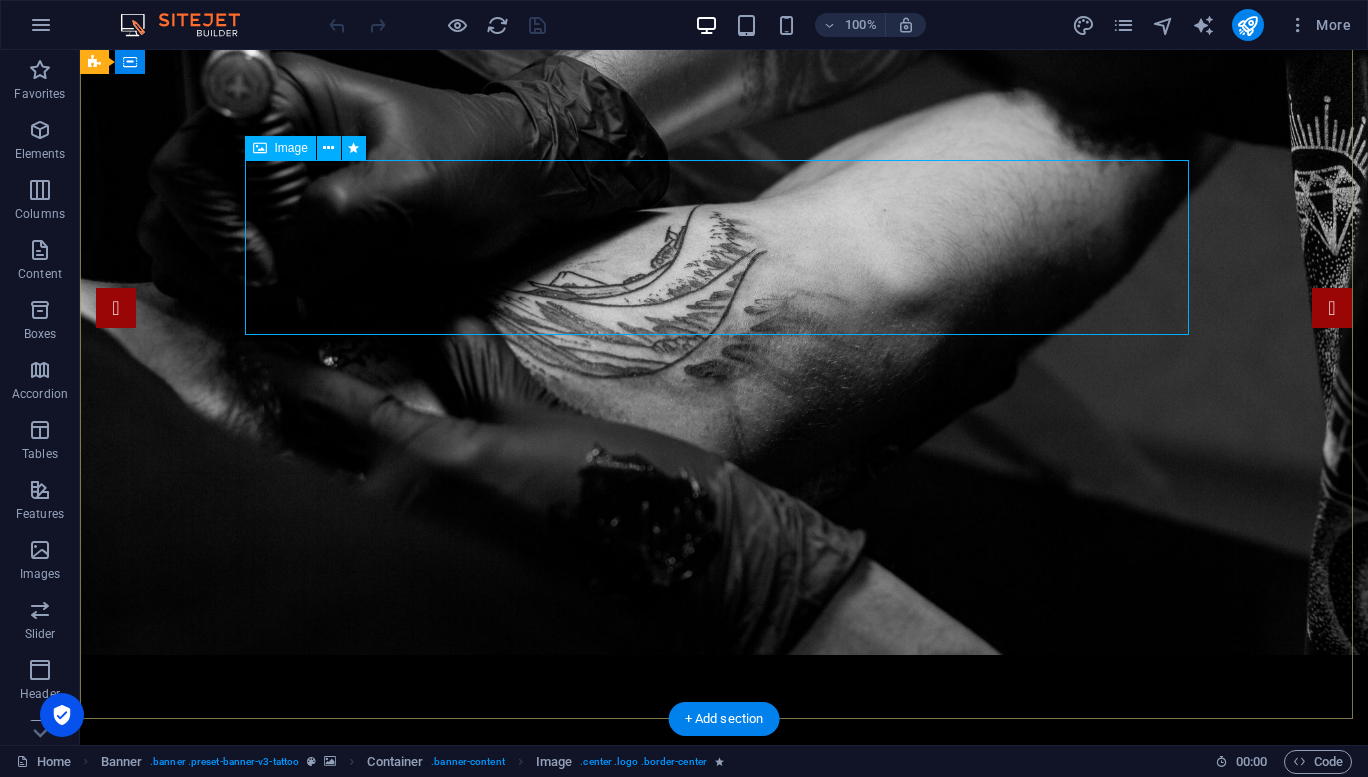 scroll, scrollTop: 0, scrollLeft: 0, axis: both 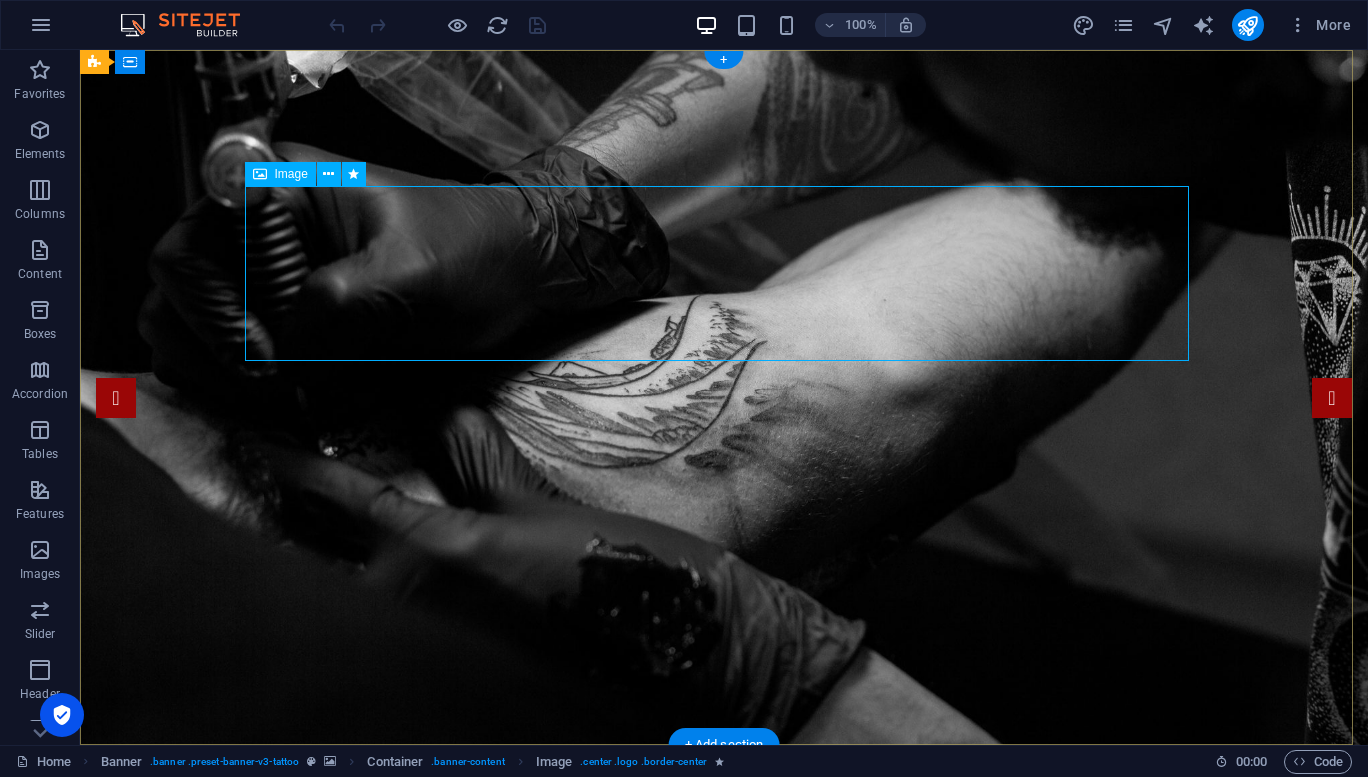 click at bounding box center (724, 944) 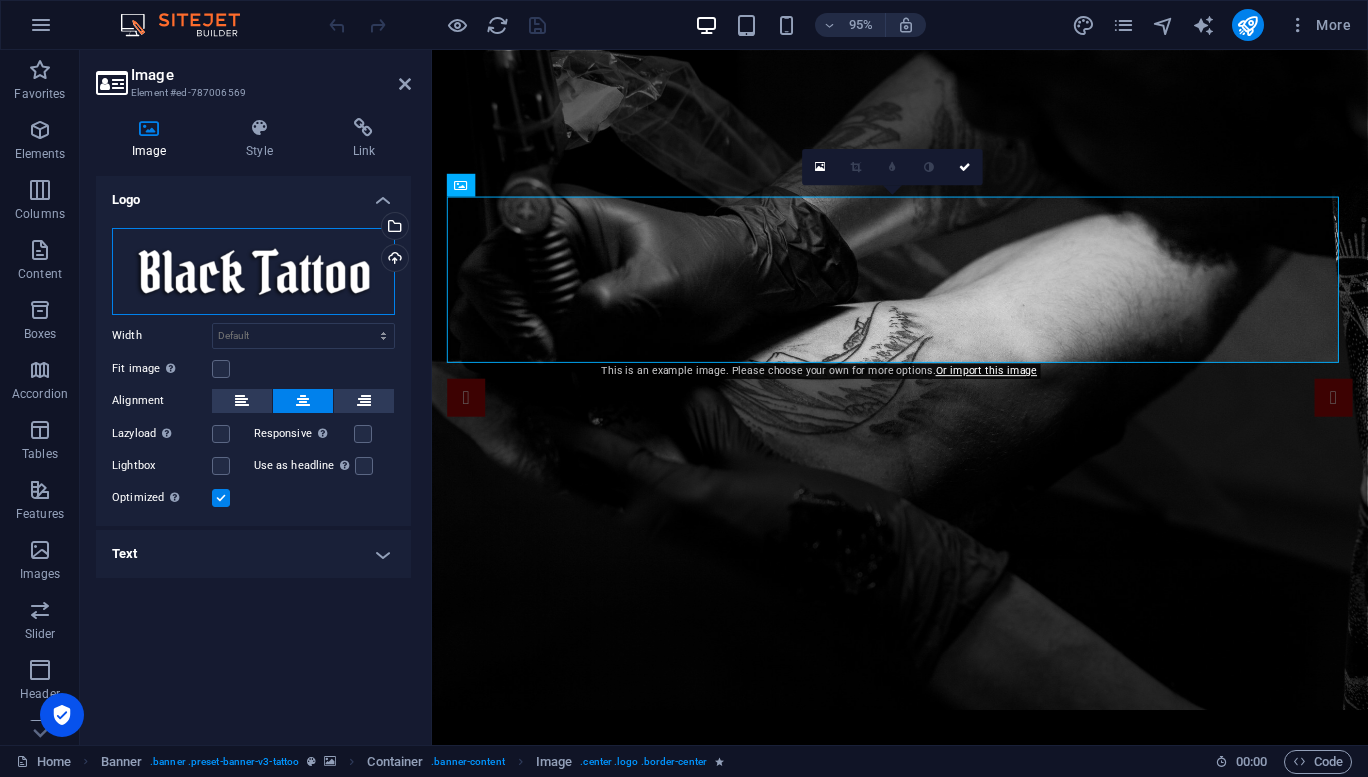 click on "Drag files here, click to choose files or select files from Files or our free stock photos & videos" at bounding box center (253, 271) 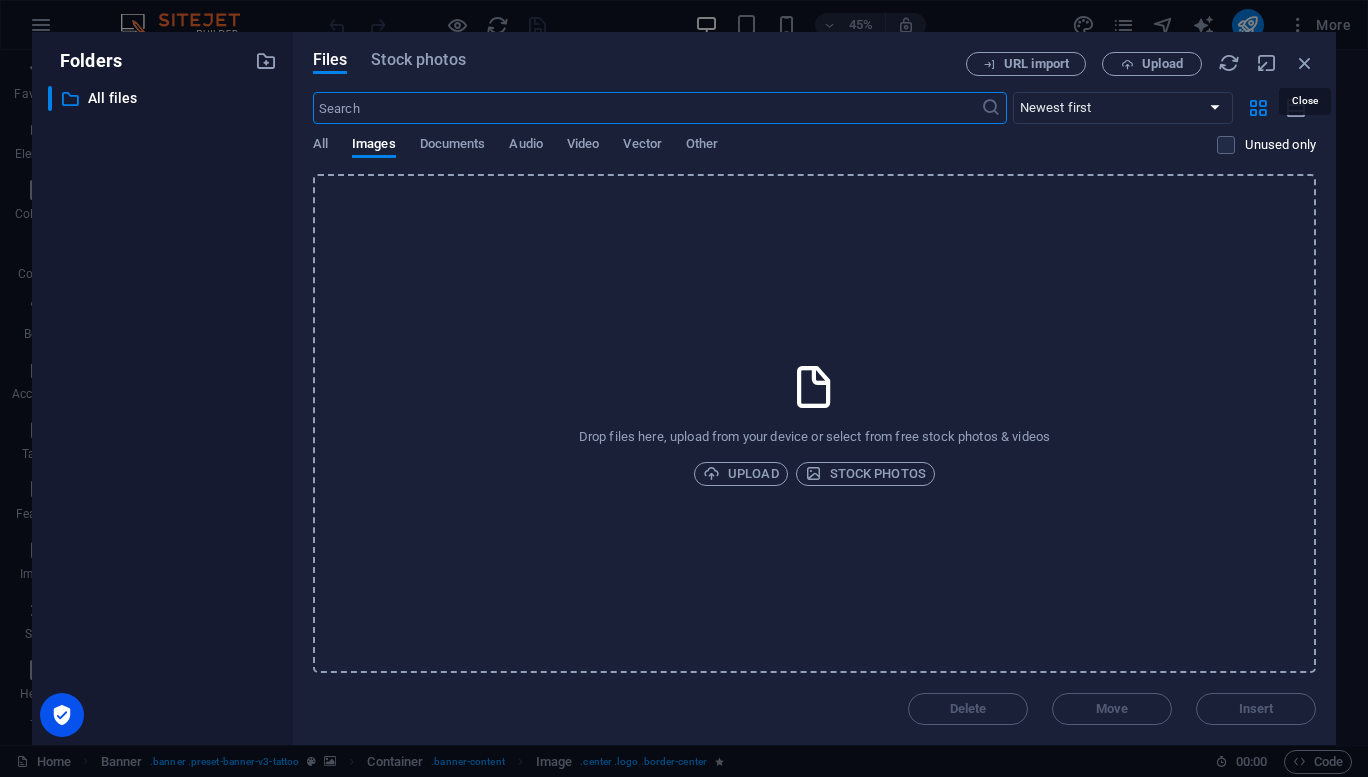 click at bounding box center (1305, 63) 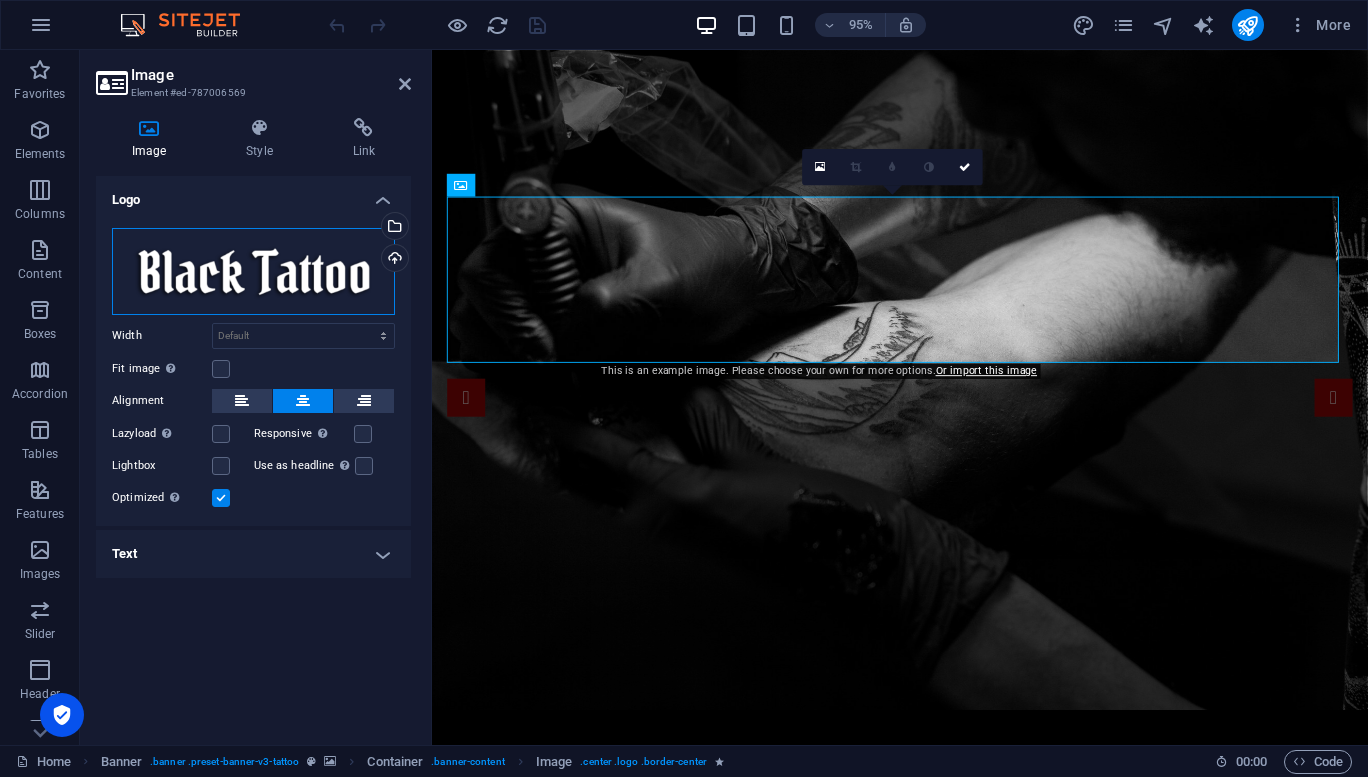 click on "Drag files here, click to choose files or select files from Files or our free stock photos & videos" at bounding box center [253, 271] 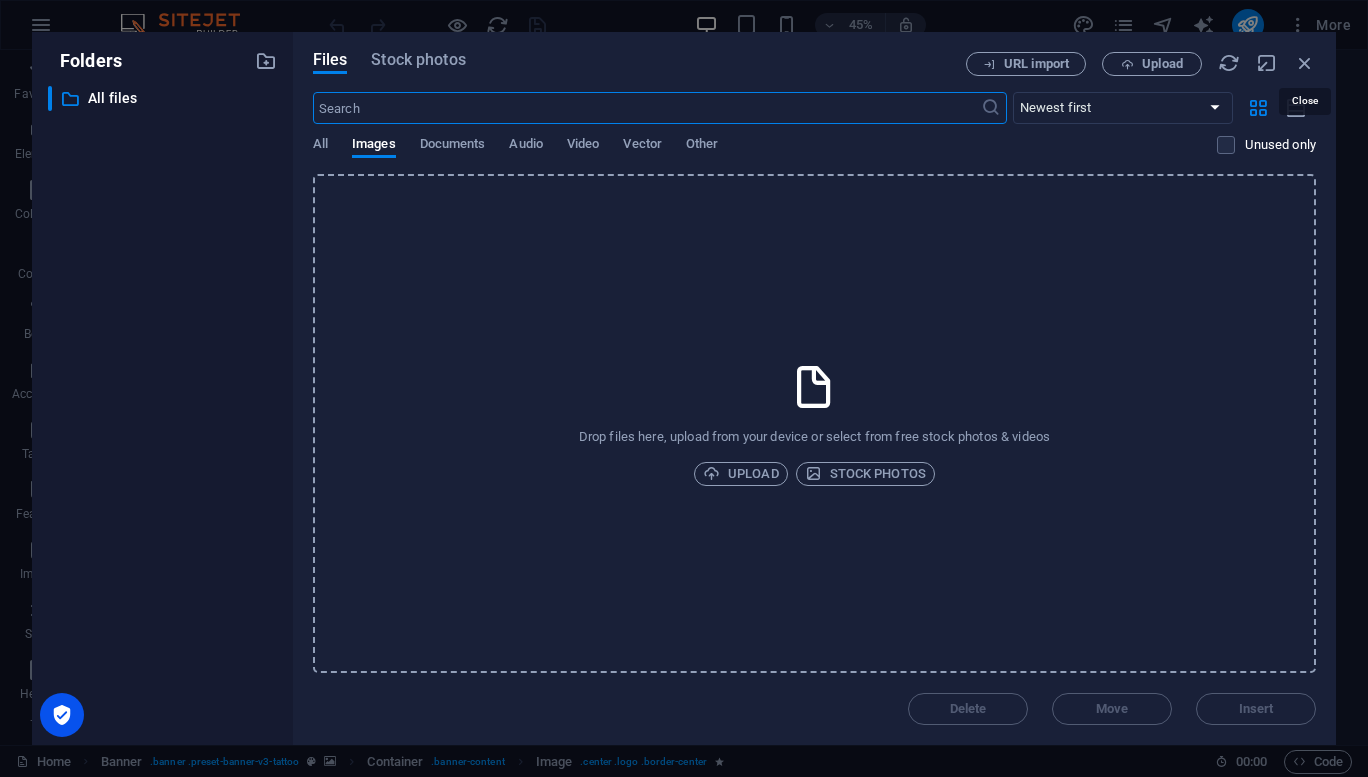 click at bounding box center [1305, 63] 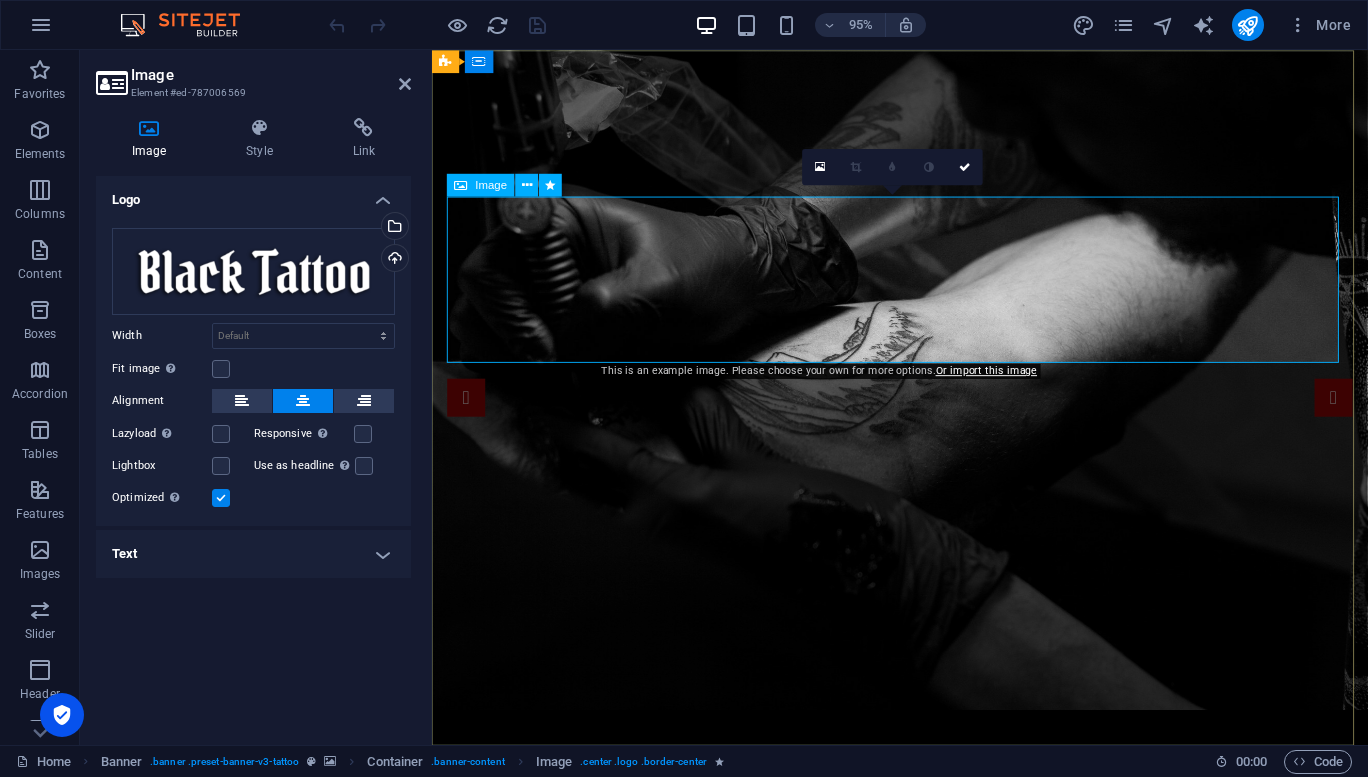 click at bounding box center [925, 944] 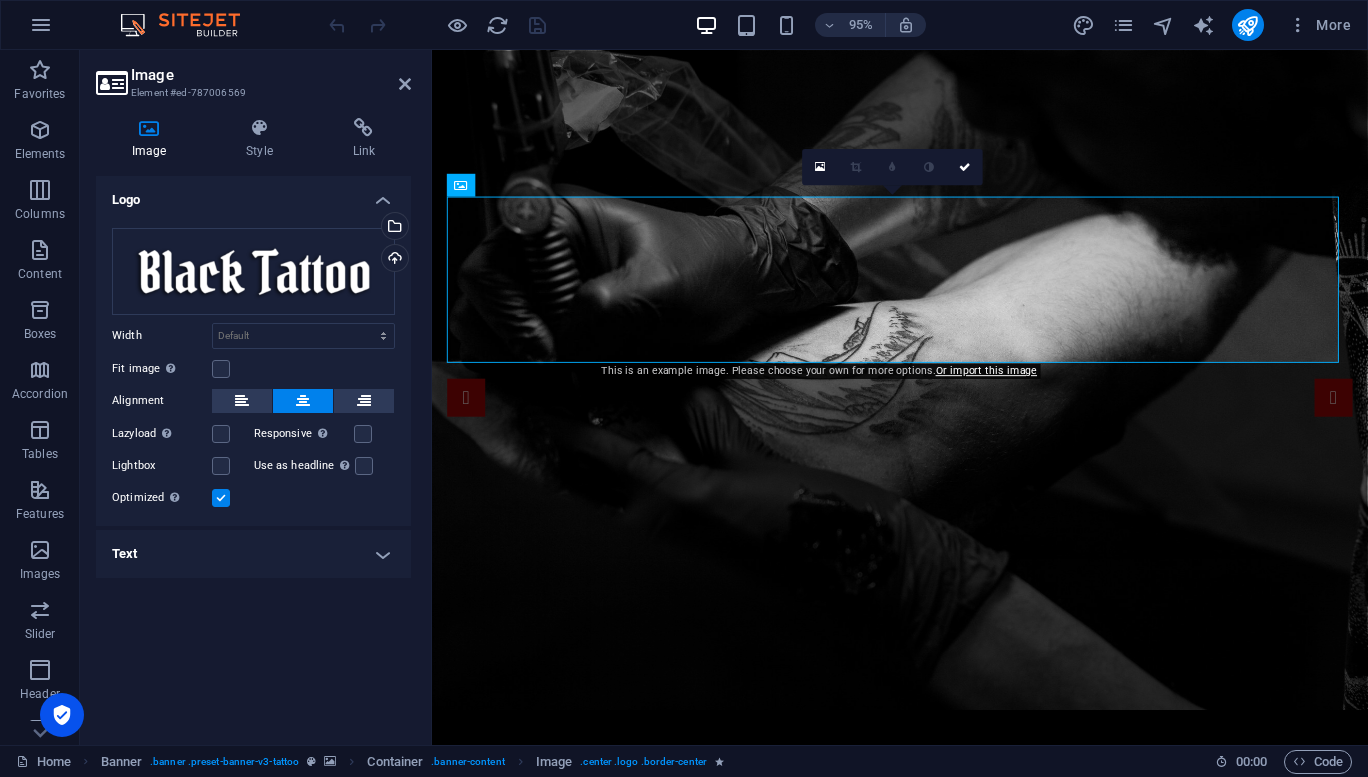 click on "Upload" at bounding box center (393, 260) 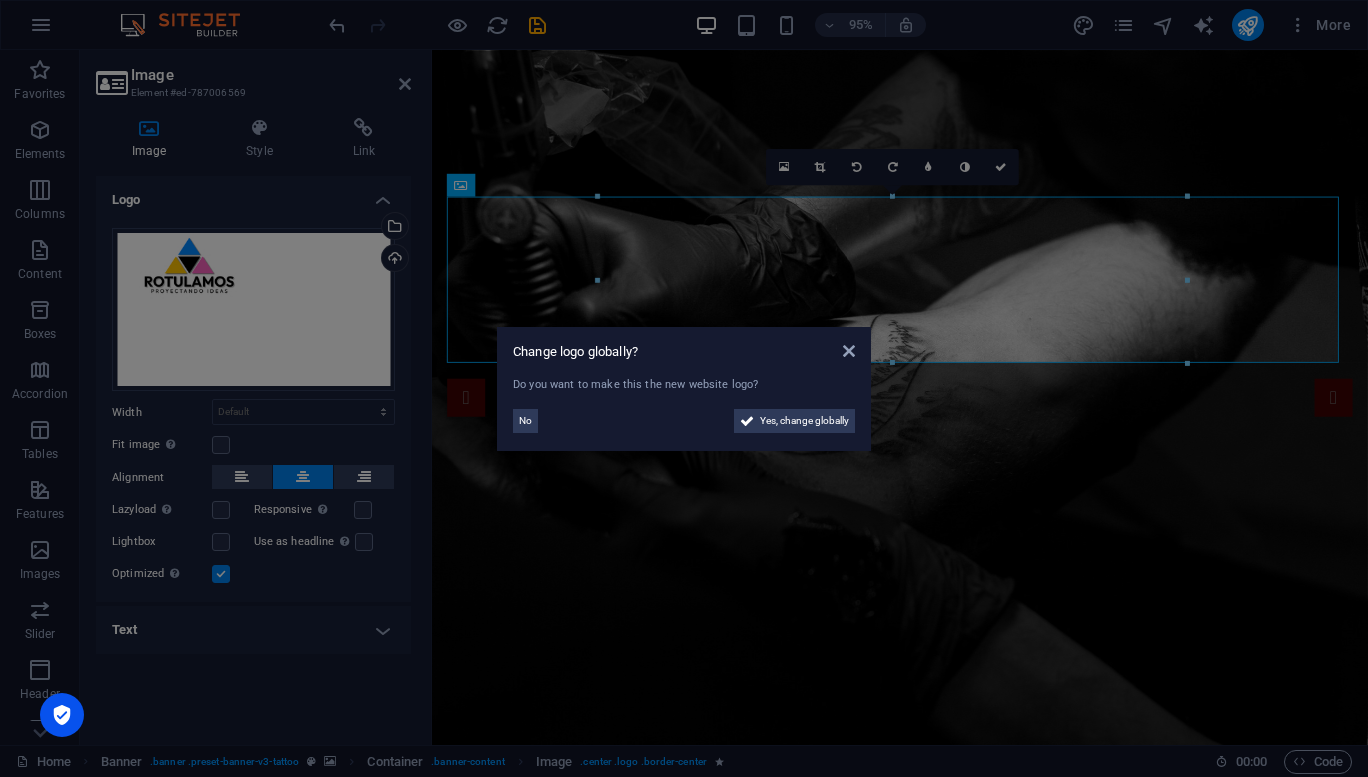 click on "Yes, change globally" at bounding box center [804, 421] 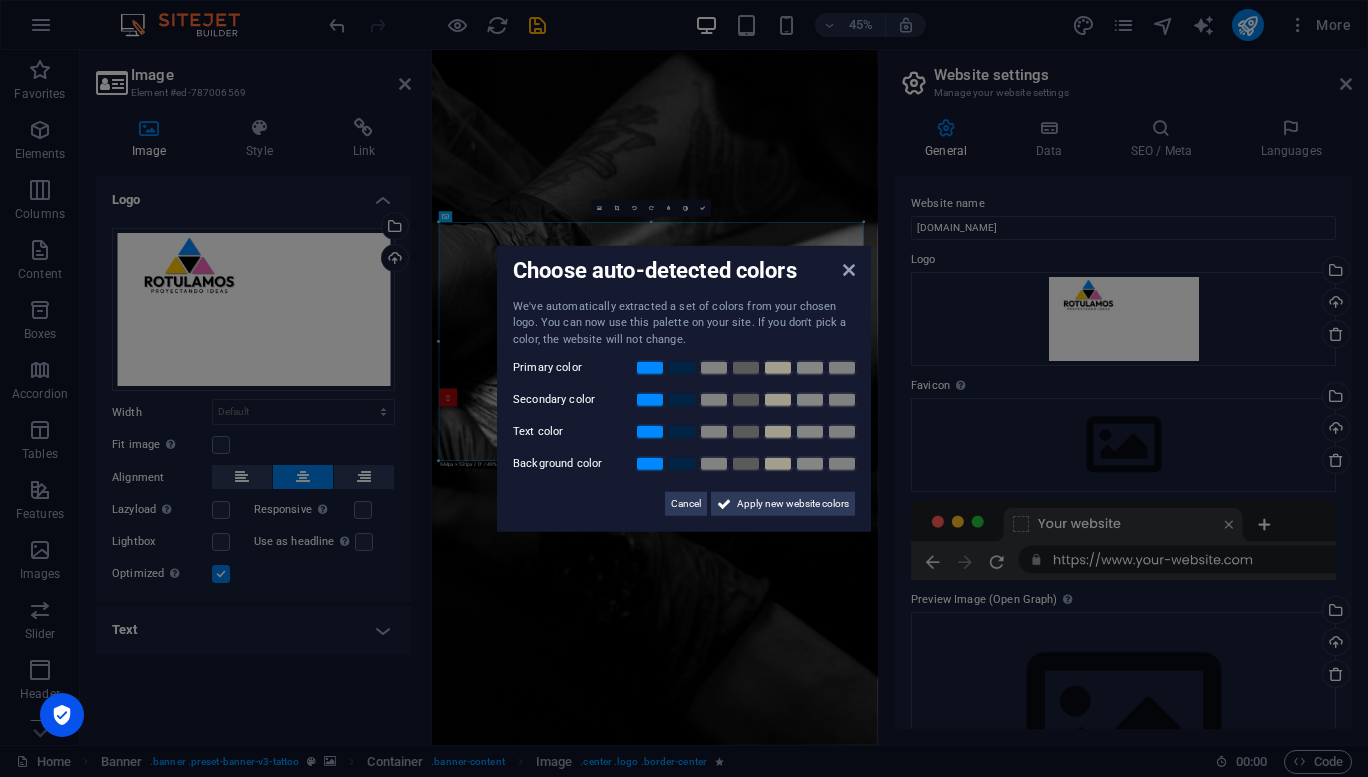 click on "Apply new website colors" at bounding box center (793, 504) 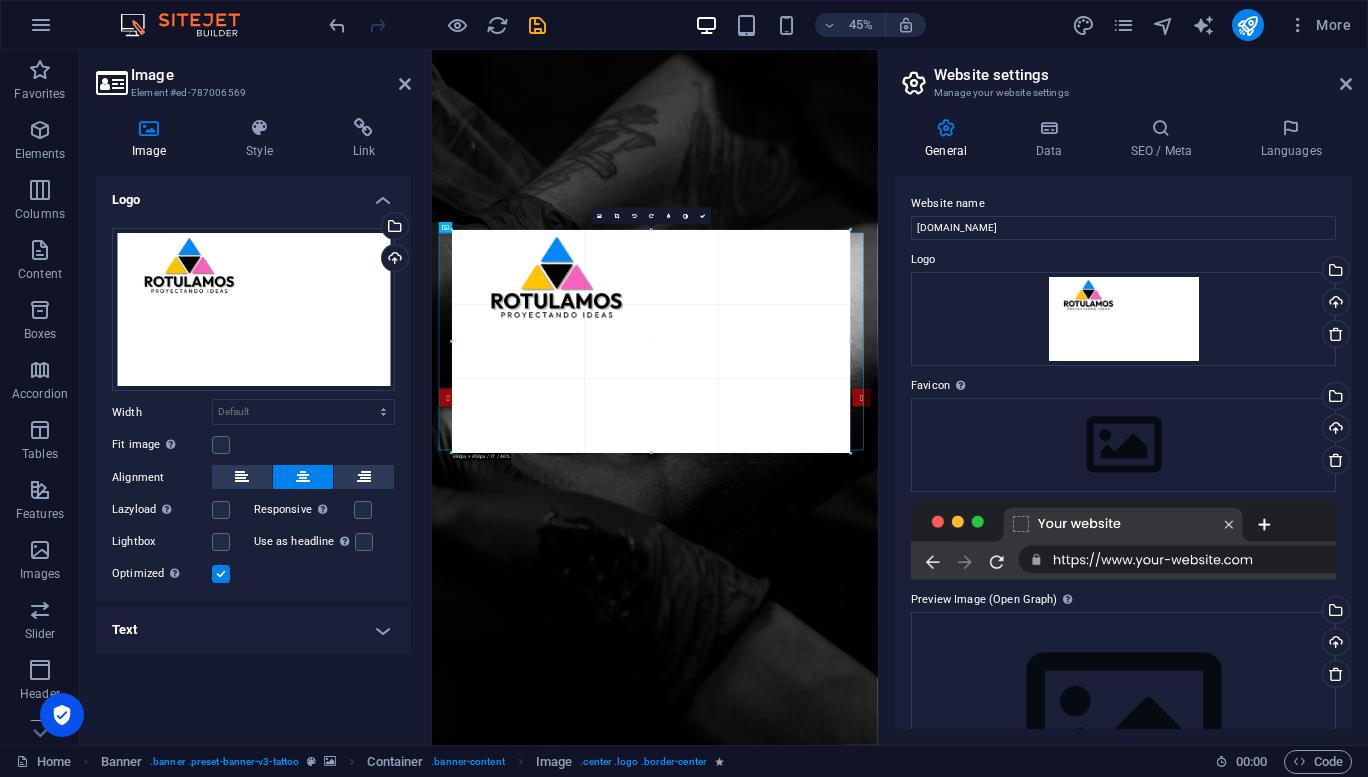 drag, startPoint x: 866, startPoint y: 463, endPoint x: 809, endPoint y: 426, distance: 67.95587 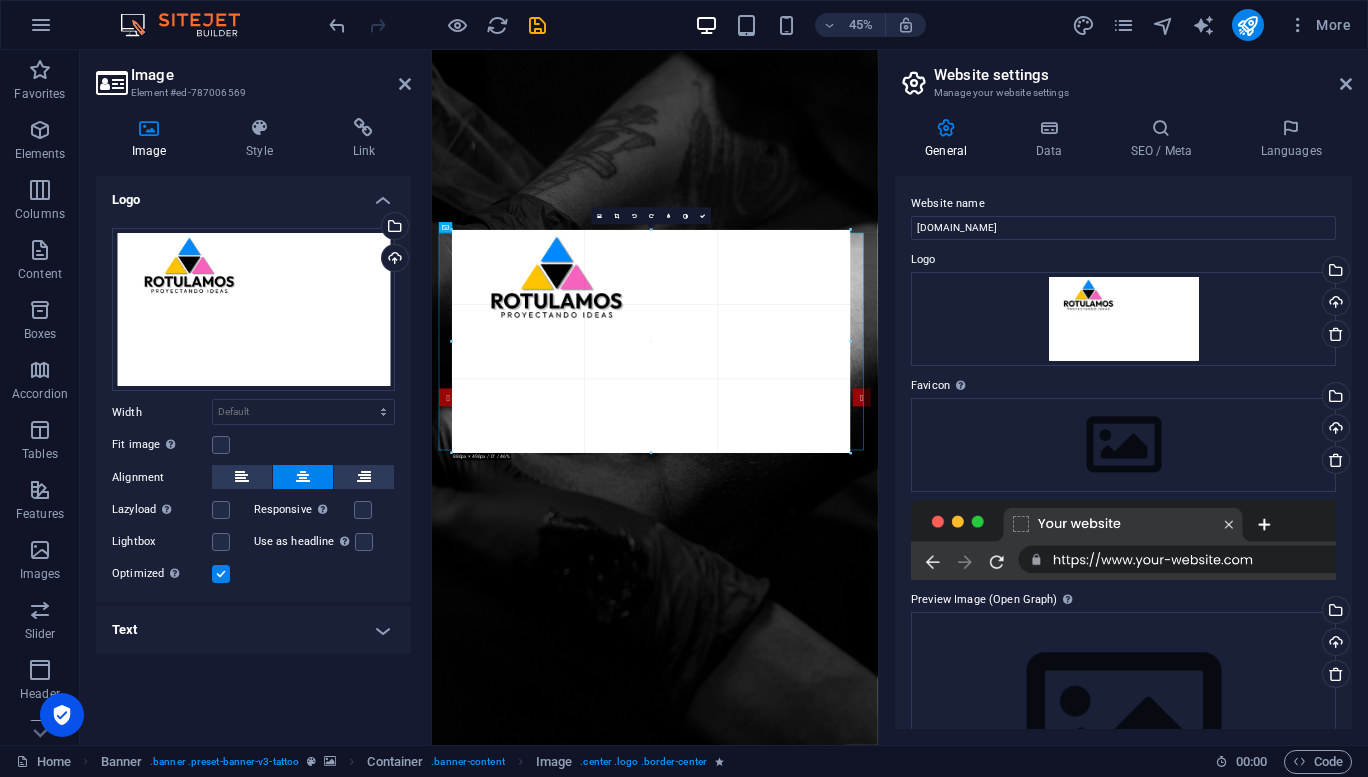 type on "896" 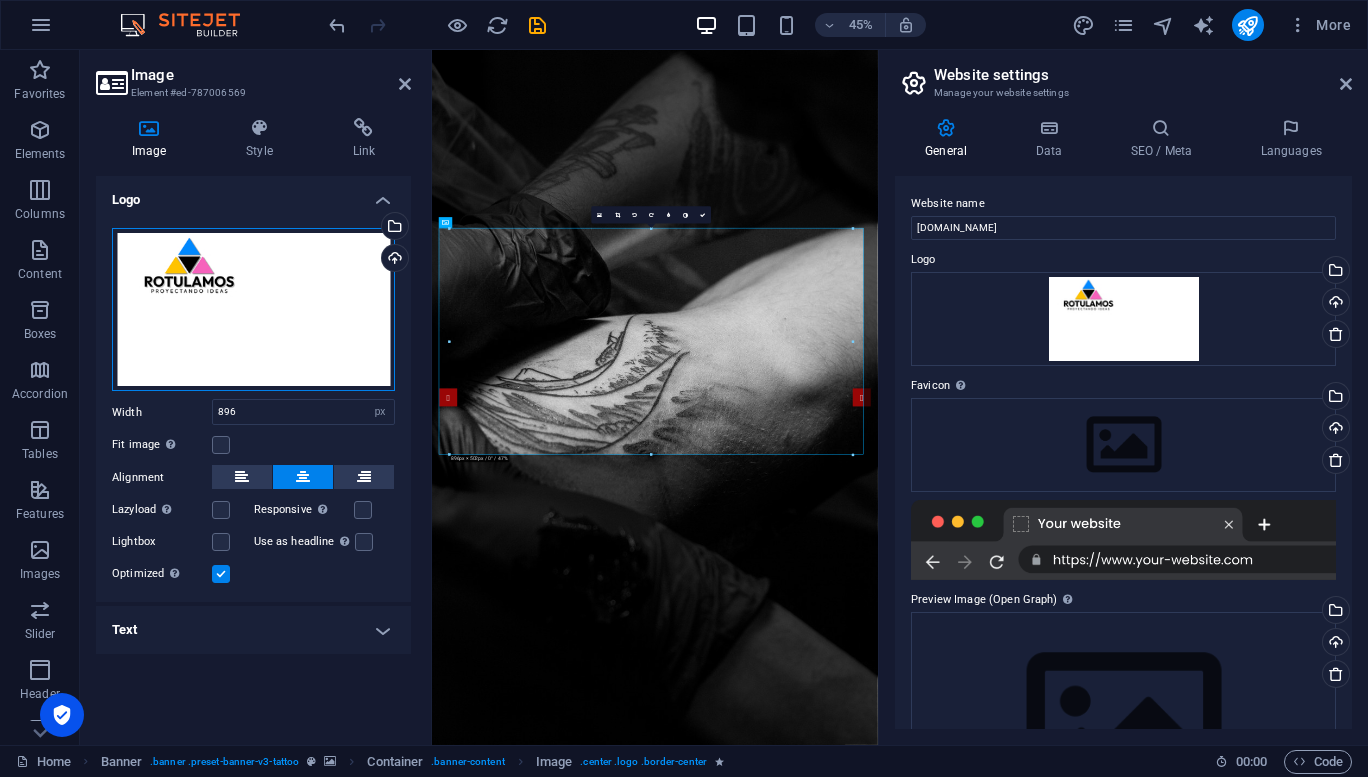 click on "Drag files here, click to choose files or select files from Files or our free stock photos & videos" at bounding box center (253, 310) 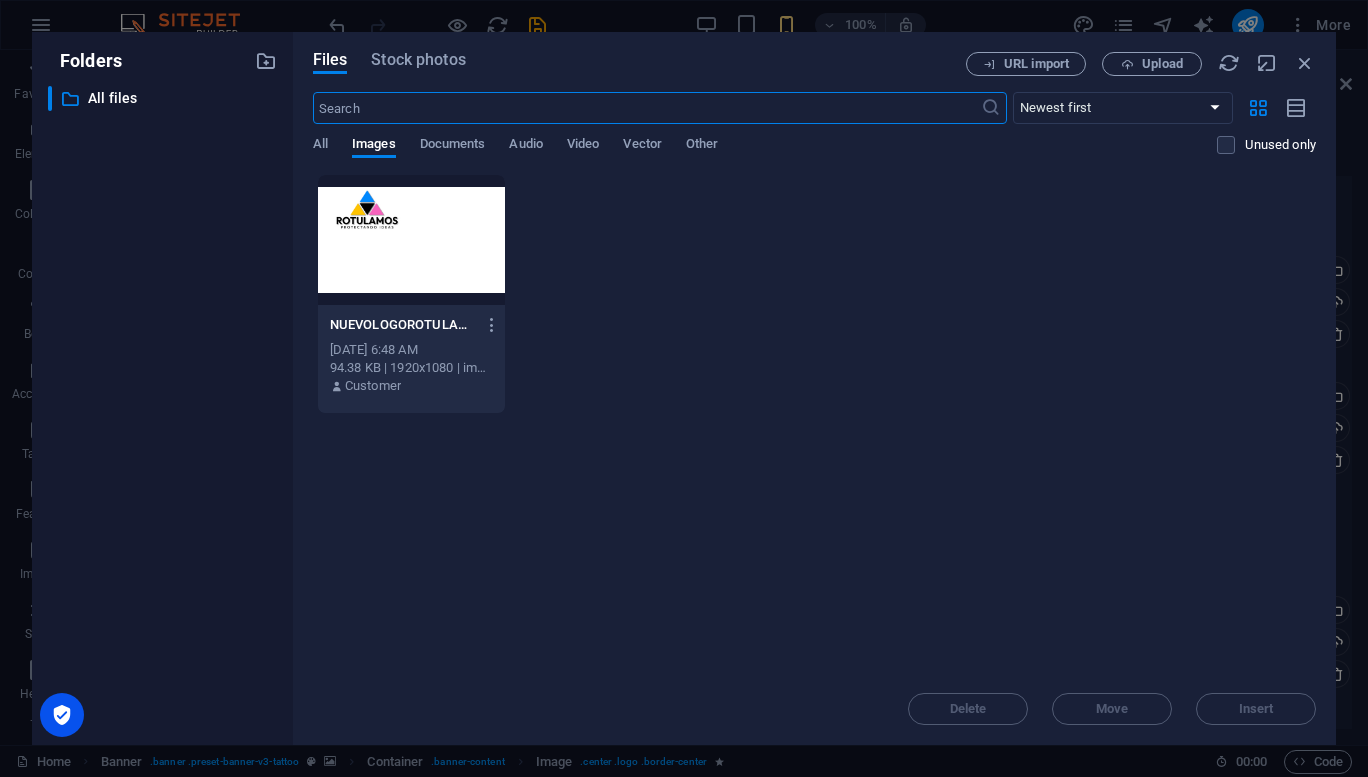 click at bounding box center [411, 240] 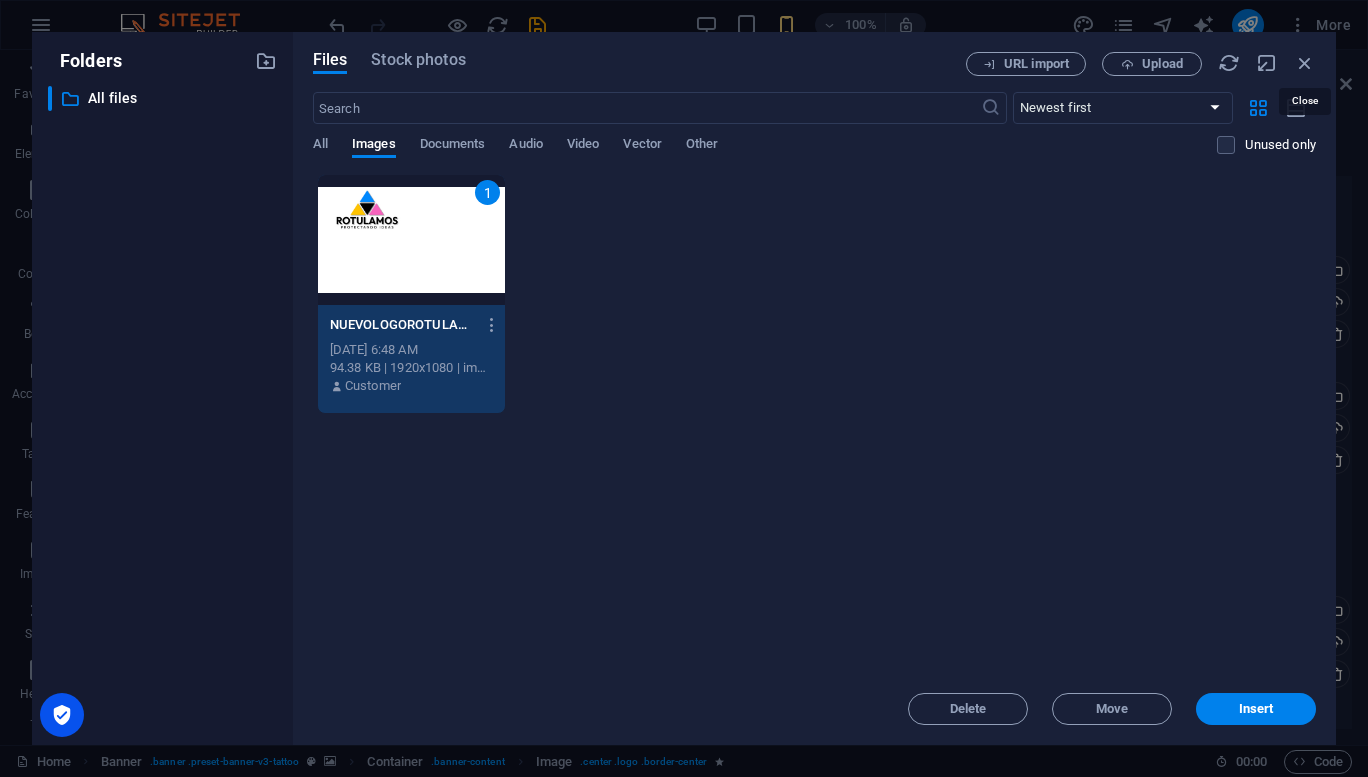 click at bounding box center (1305, 63) 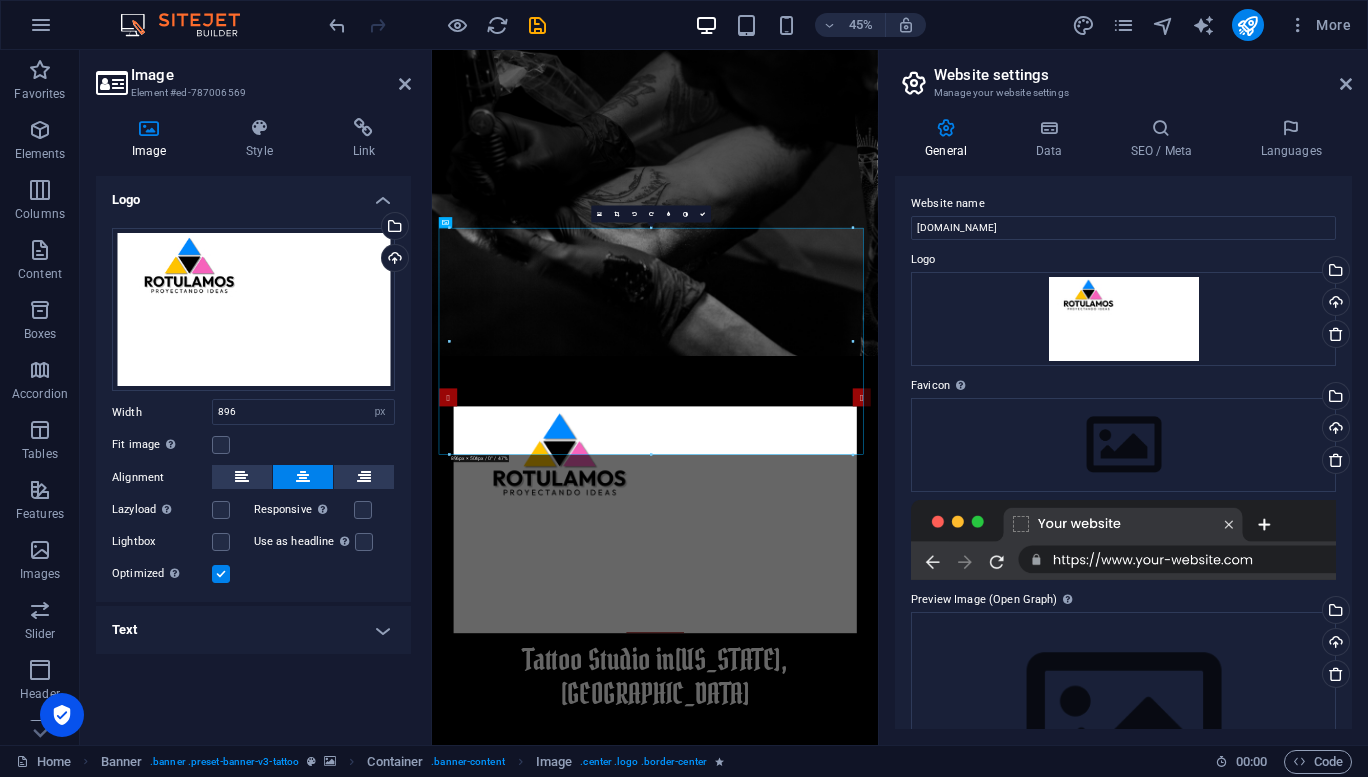 click on "Upload" at bounding box center [393, 260] 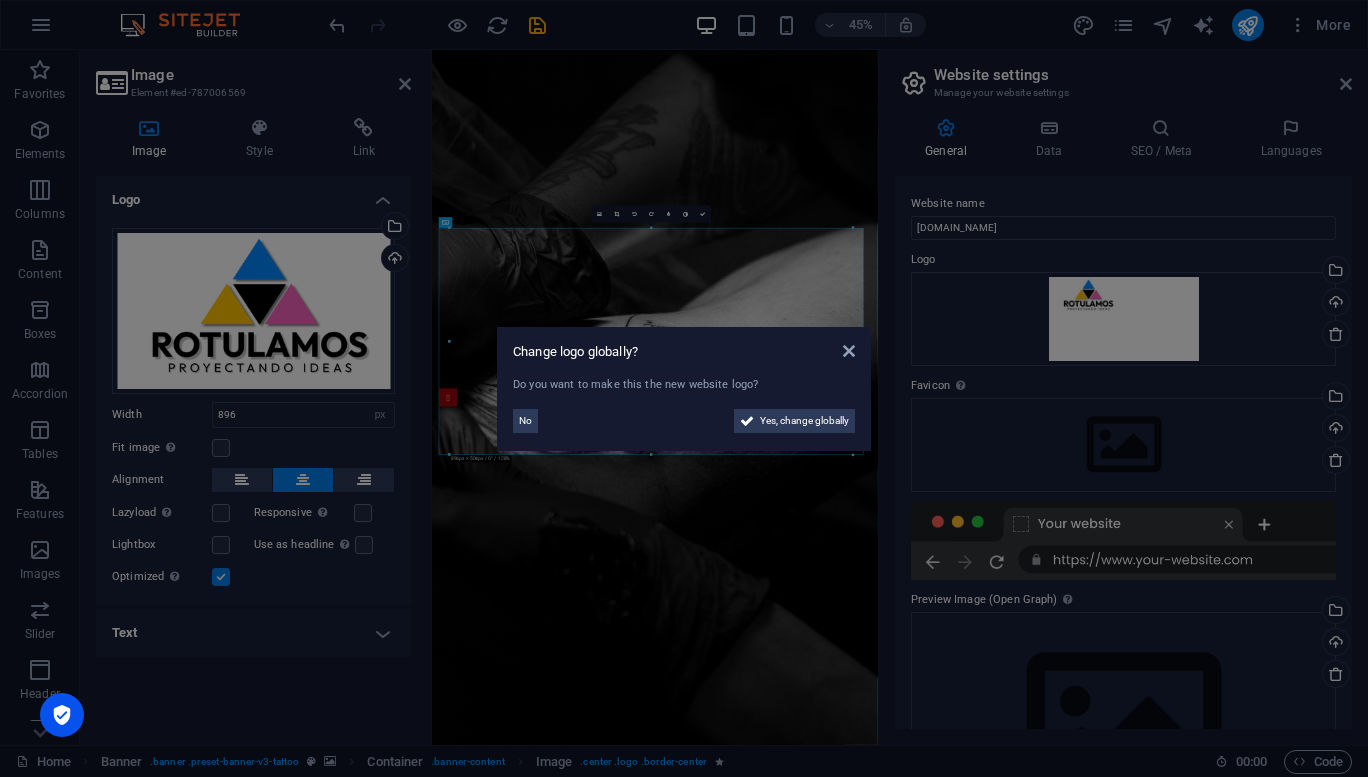 click on "Yes, change globally" at bounding box center (804, 421) 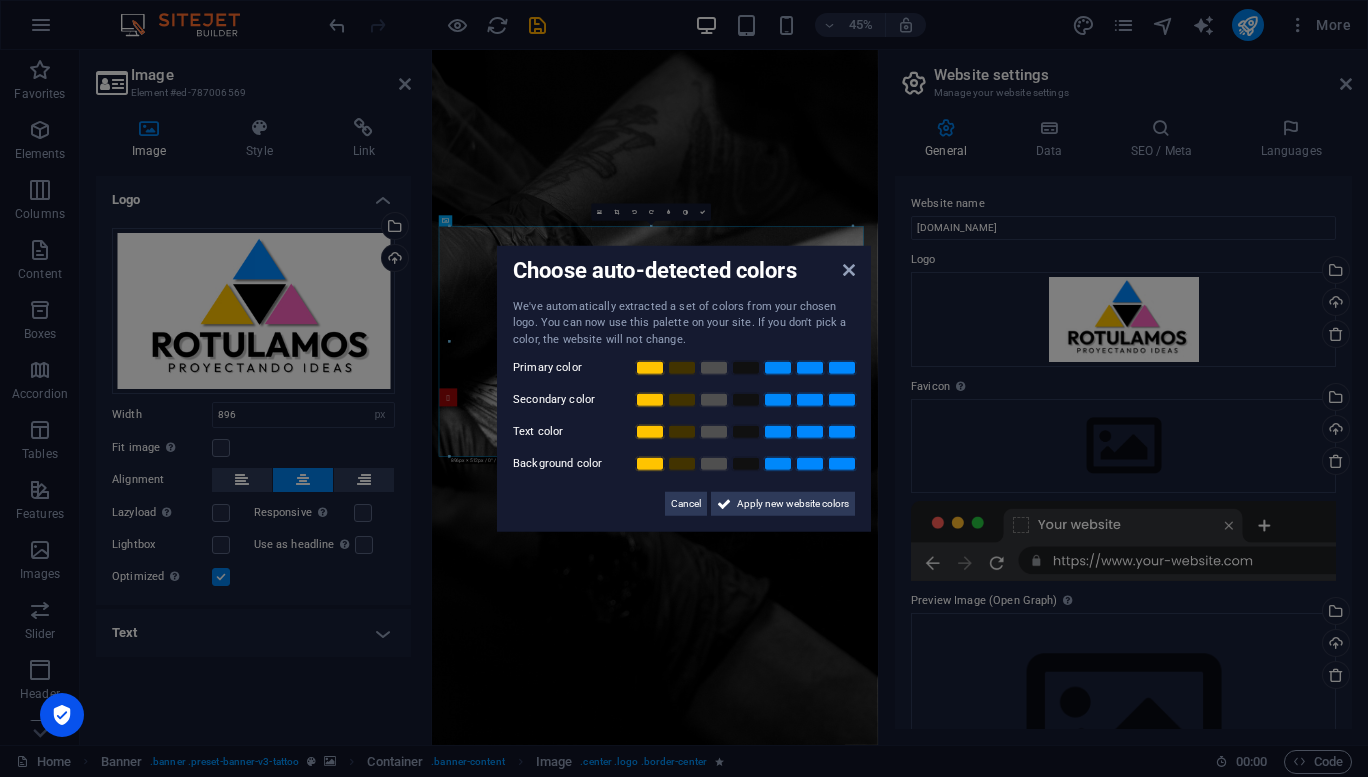 drag, startPoint x: 809, startPoint y: 503, endPoint x: 836, endPoint y: 1008, distance: 505.72125 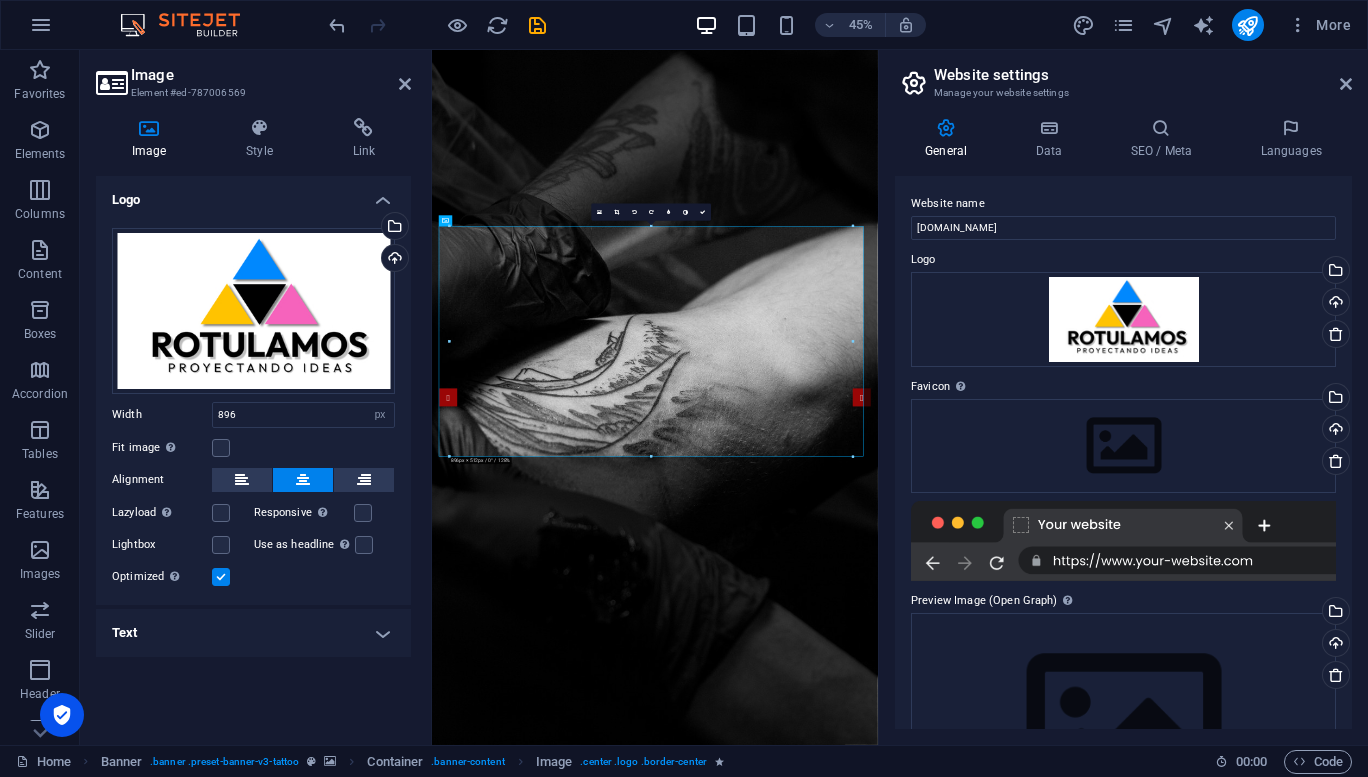 click at bounding box center [1346, 84] 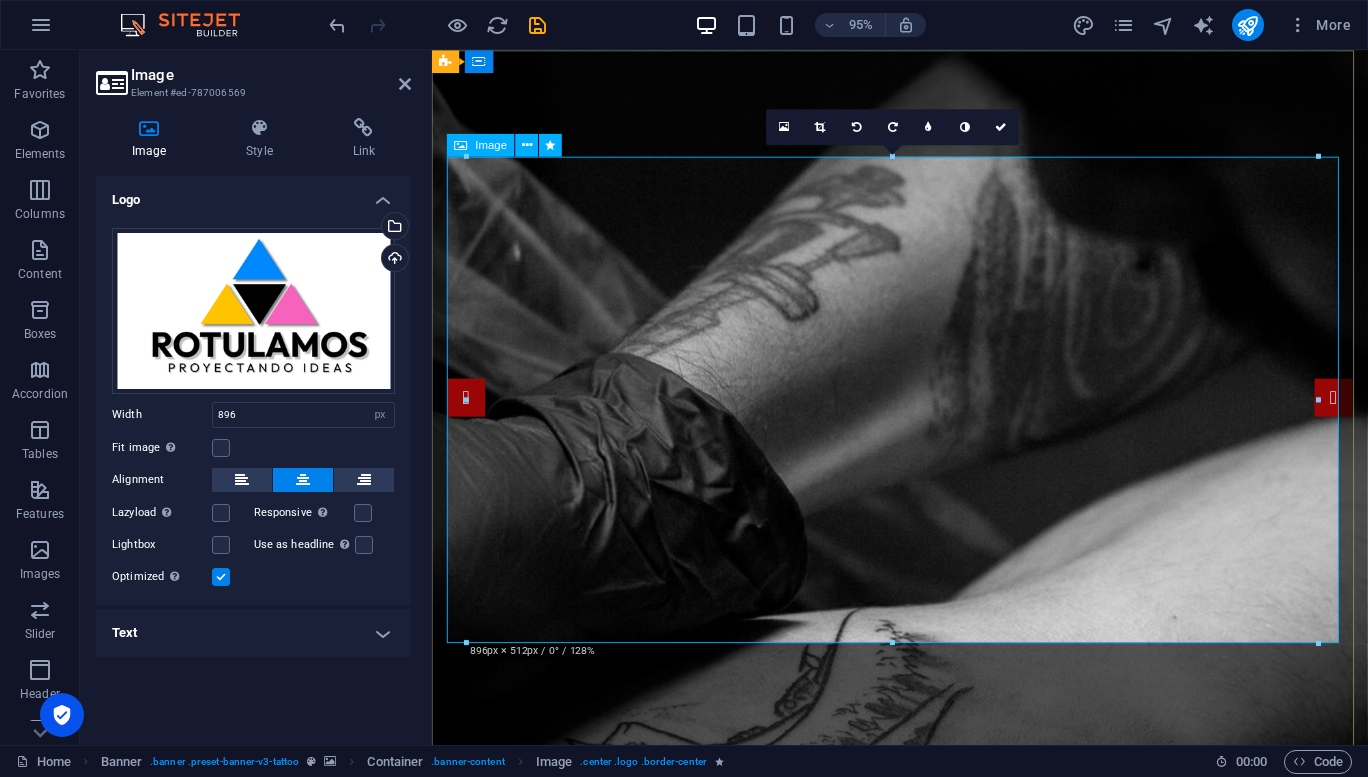 drag, startPoint x: 902, startPoint y: 210, endPoint x: 626, endPoint y: 273, distance: 283.0989 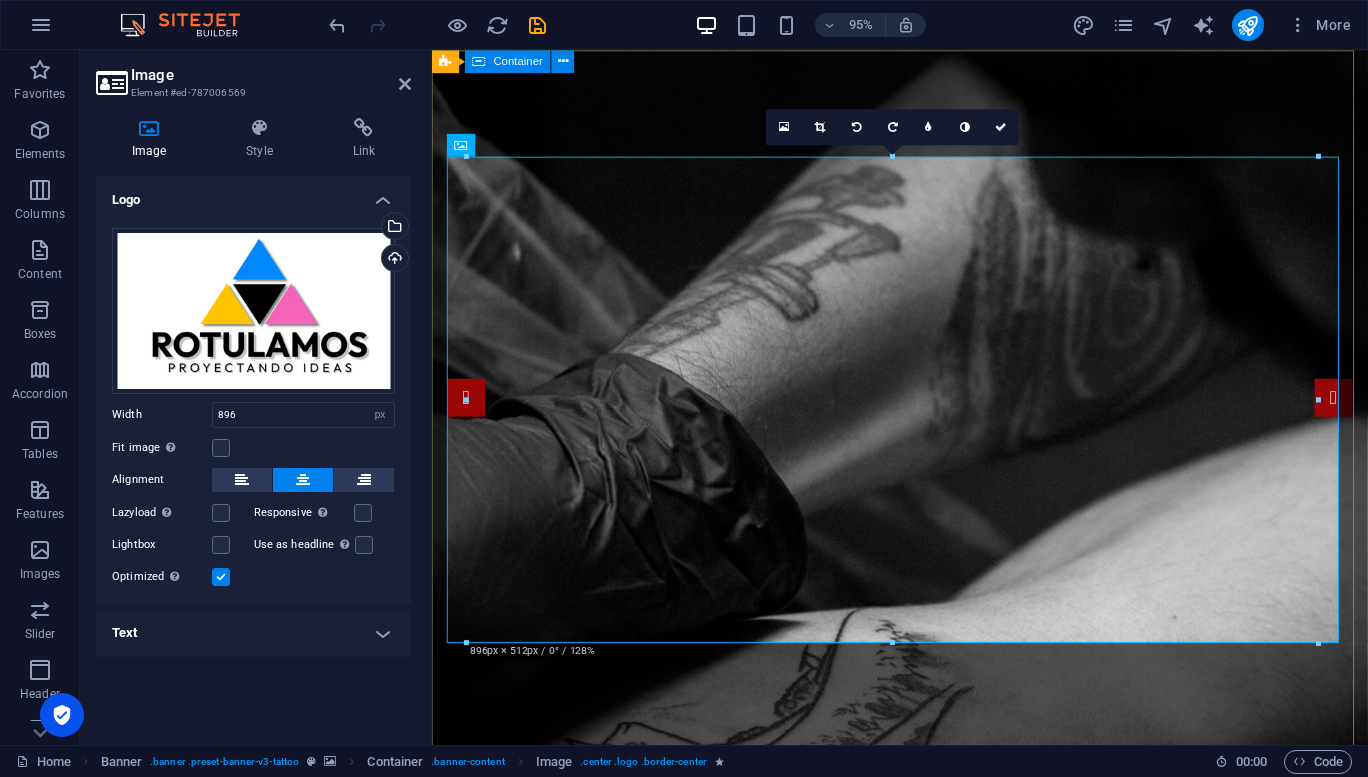 click at bounding box center (925, 1963) 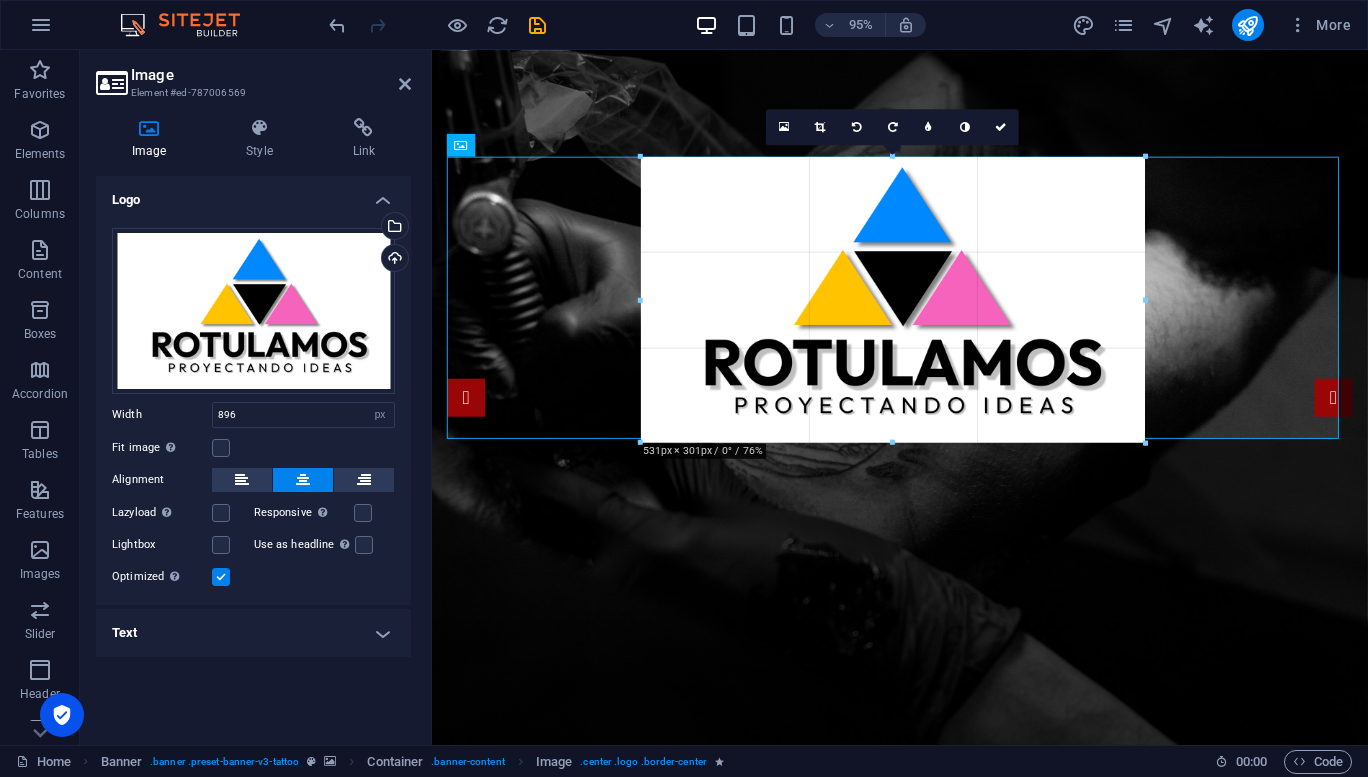 drag, startPoint x: 1317, startPoint y: 639, endPoint x: 957, endPoint y: 348, distance: 462.90497 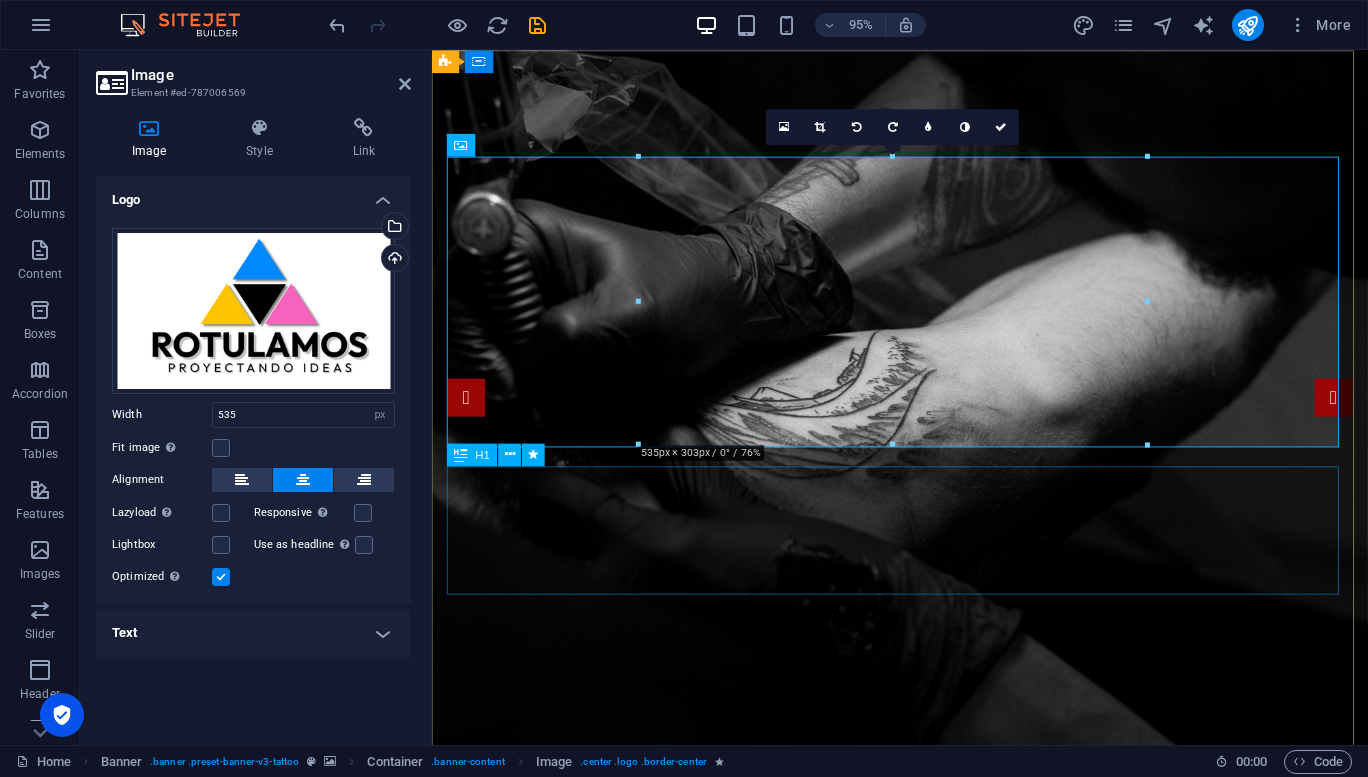 click on "Tattoo Studio in  [US_STATE], [GEOGRAPHIC_DATA]" at bounding box center (925, 1344) 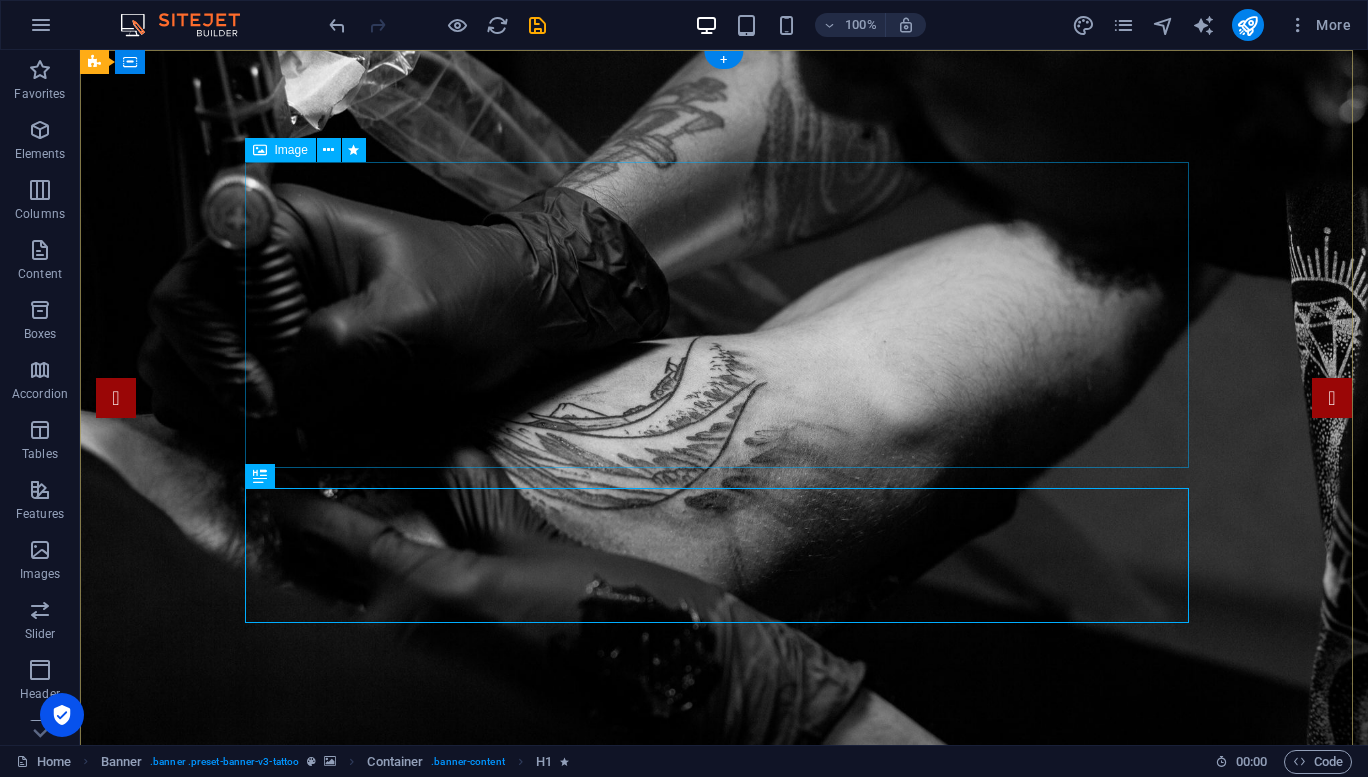 click at bounding box center (724, 1093) 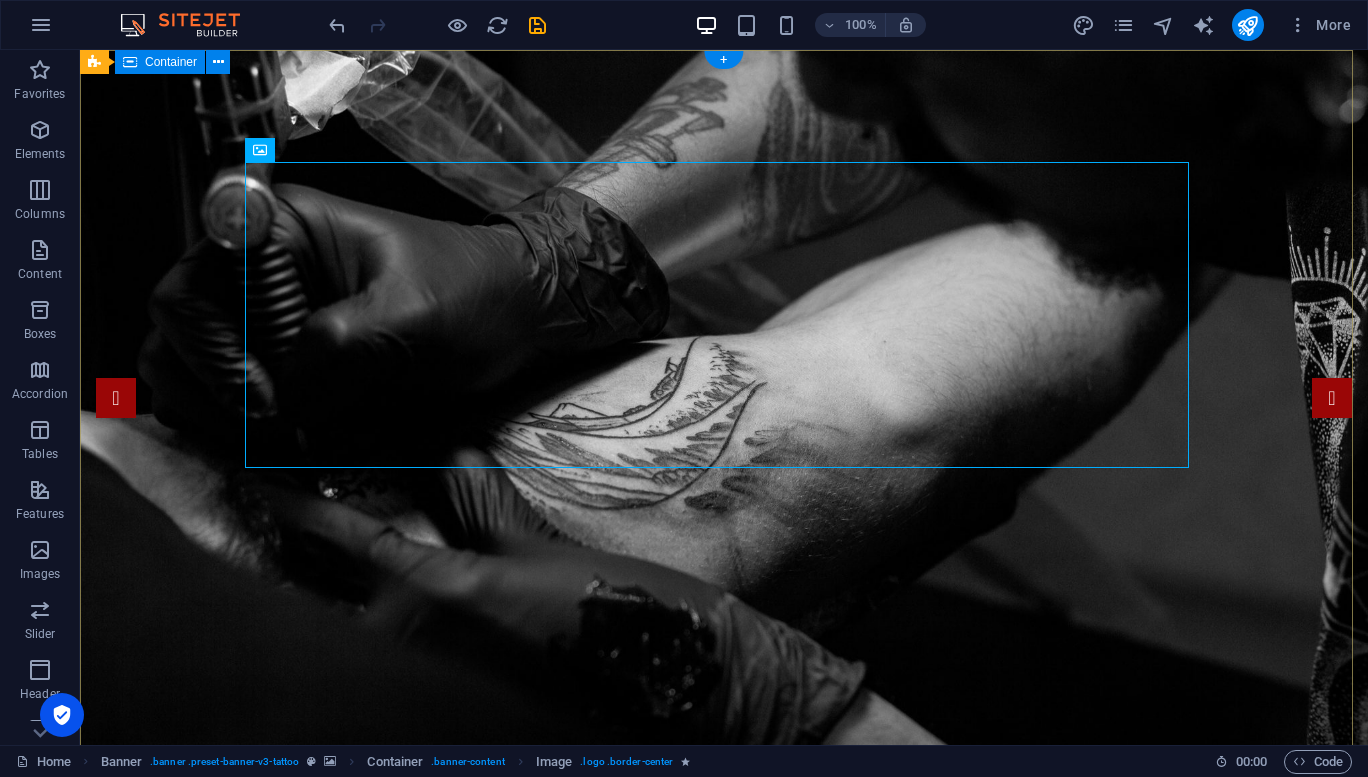 click on "Tattoo Studio in  [US_STATE], [GEOGRAPHIC_DATA]" at bounding box center (724, 1255) 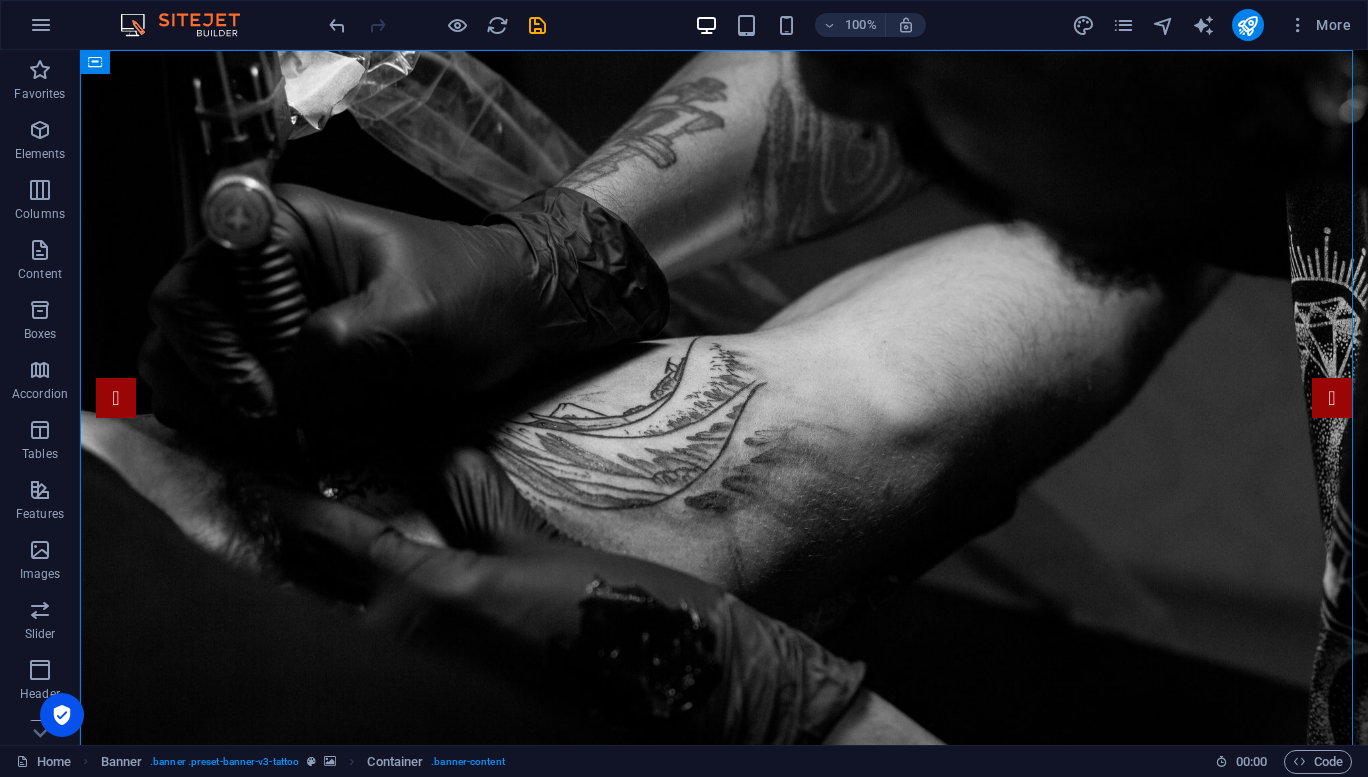 click at bounding box center [40, 130] 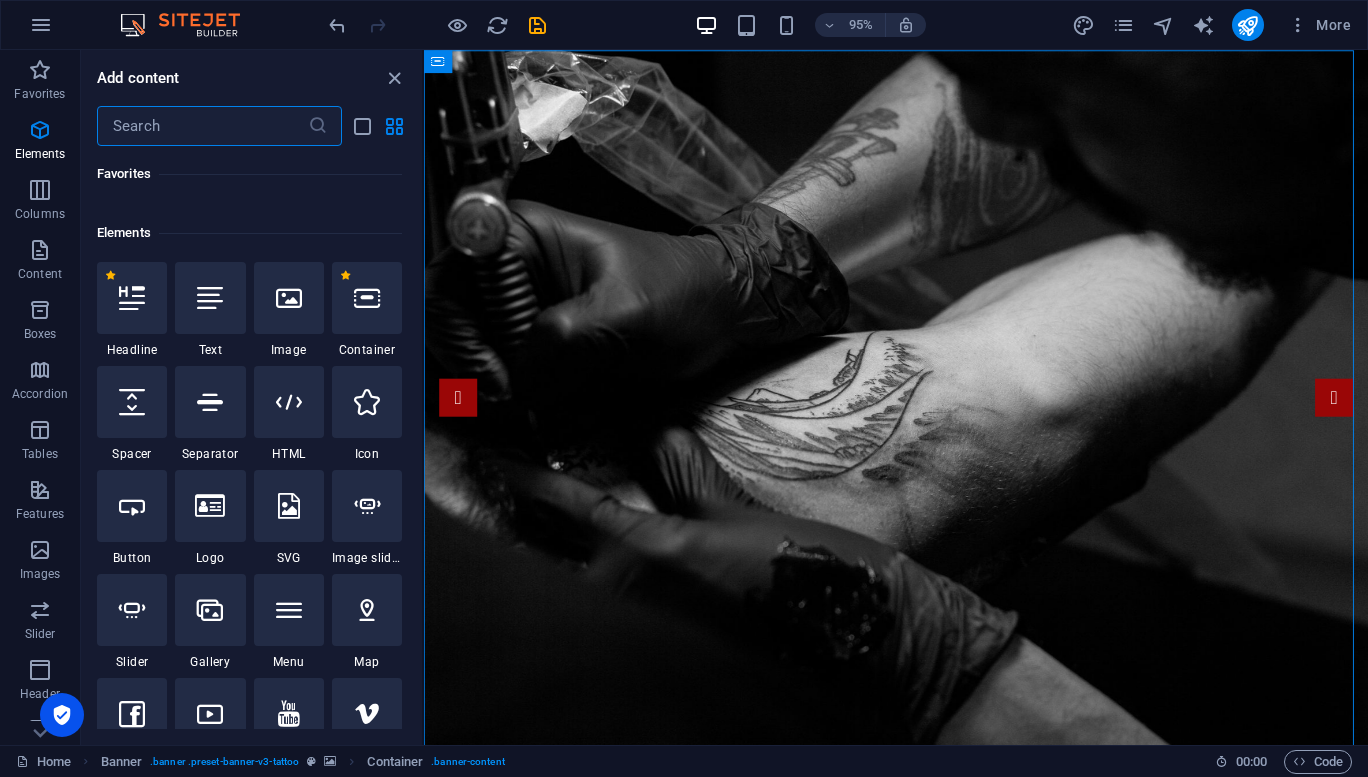 scroll, scrollTop: 213, scrollLeft: 0, axis: vertical 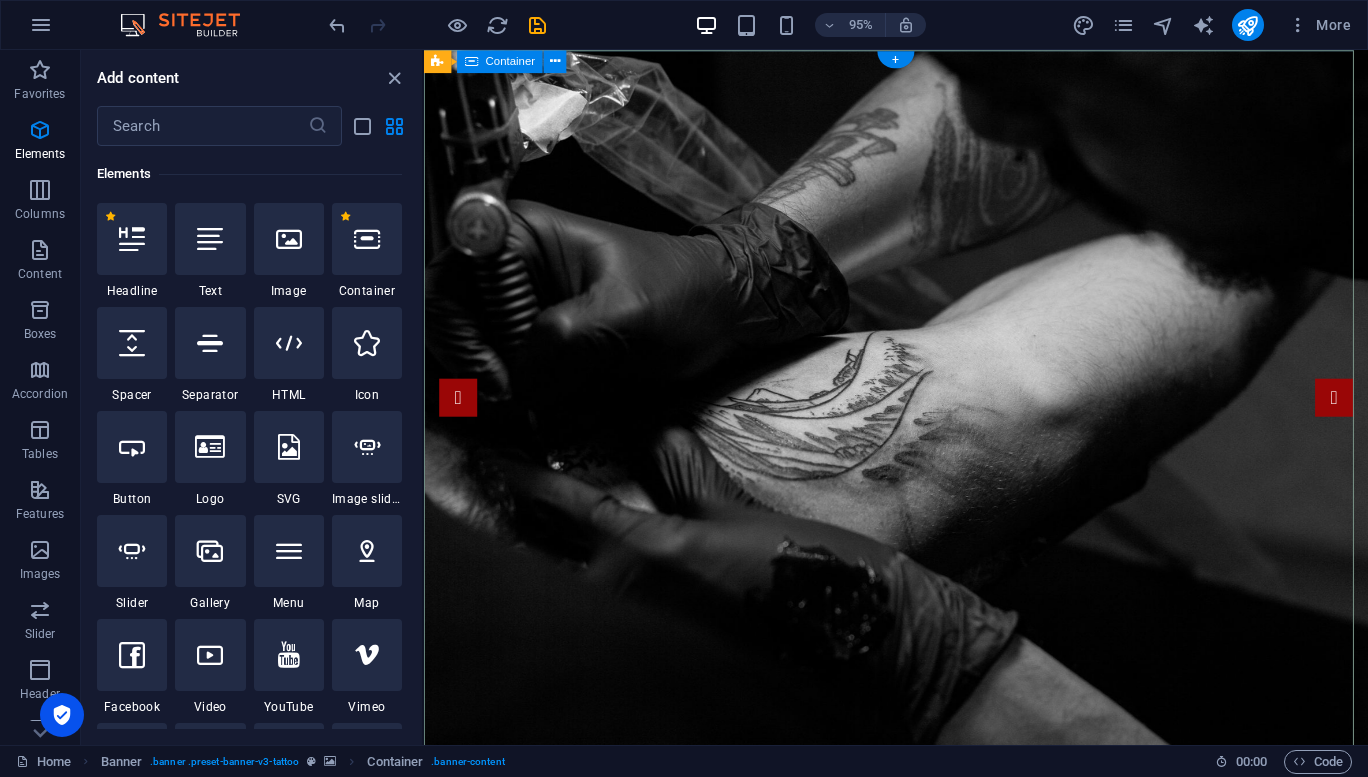 click on "Tattoo Studio in  [US_STATE], [GEOGRAPHIC_DATA]" at bounding box center (921, 1255) 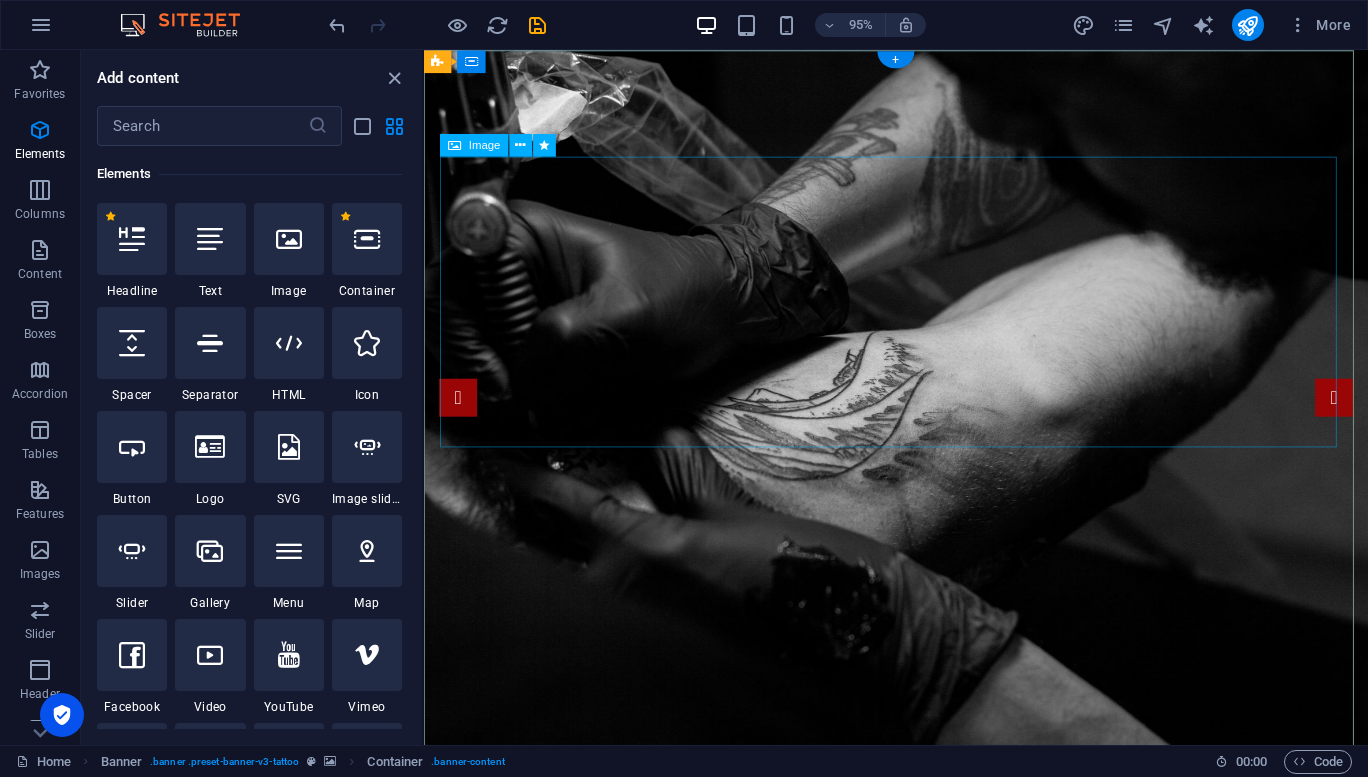 click at bounding box center (921, 1093) 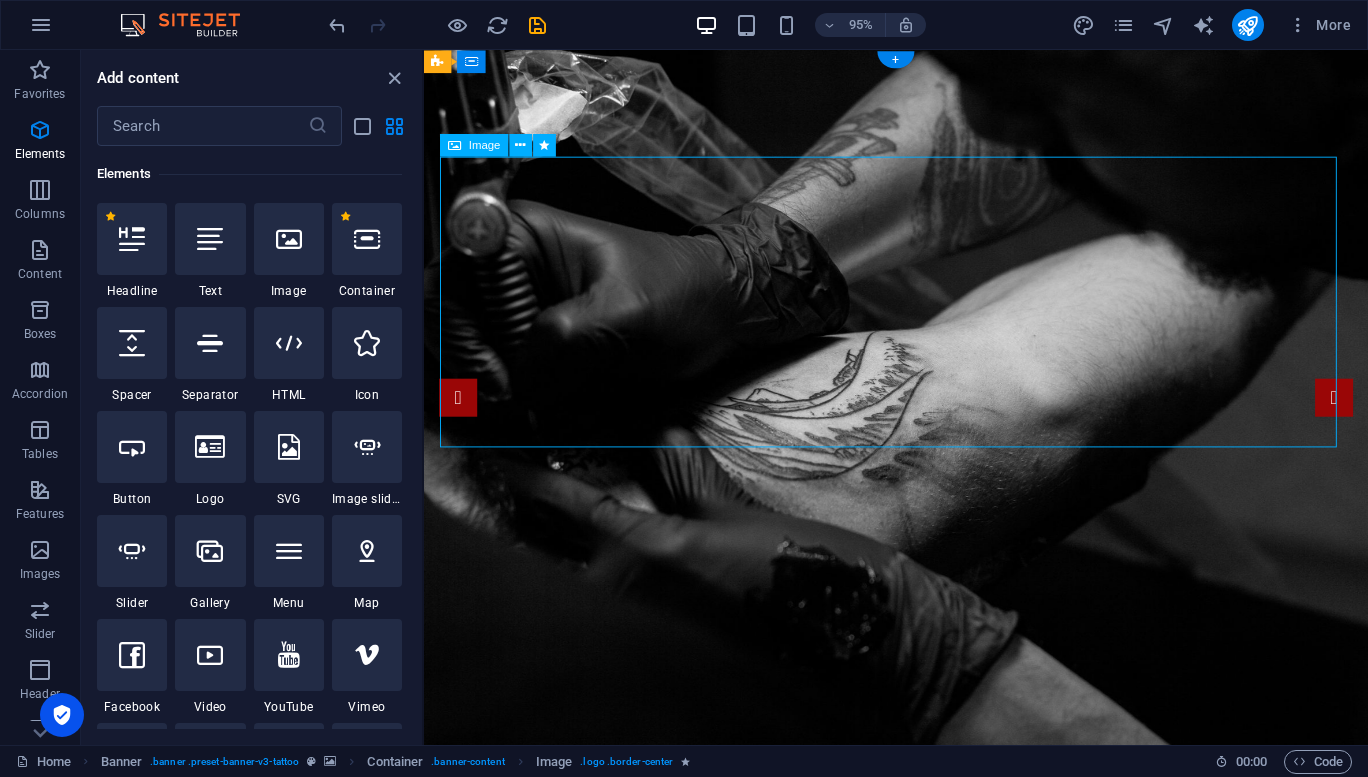 click at bounding box center [921, 1093] 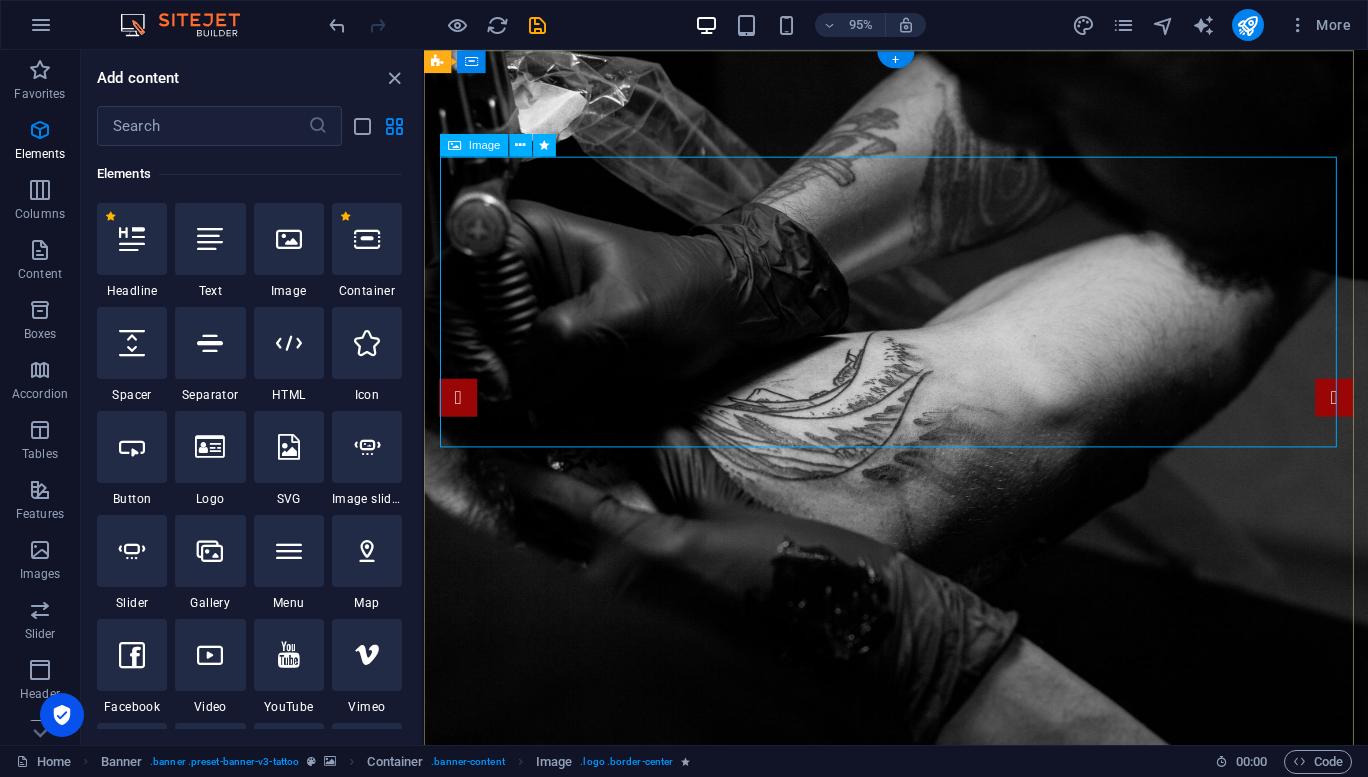 click at bounding box center (921, 1093) 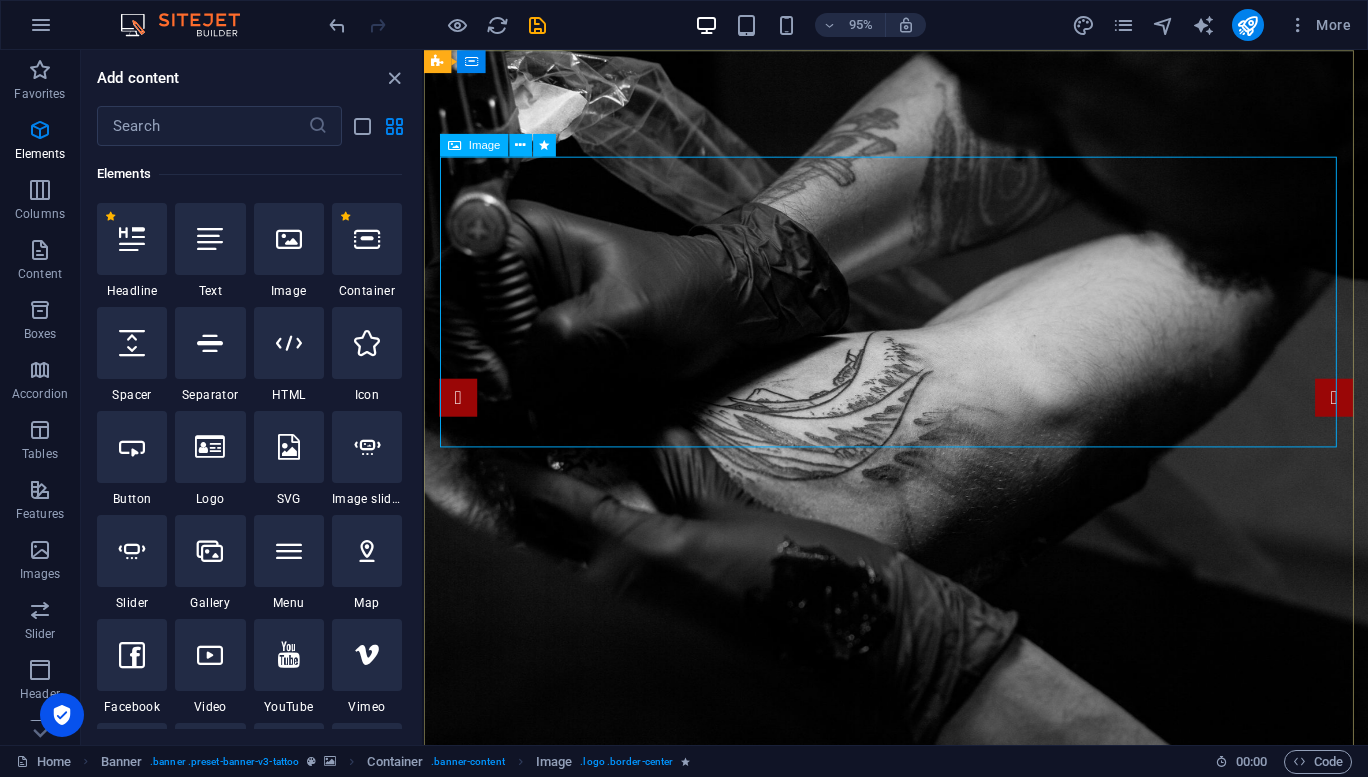click at bounding box center (520, 145) 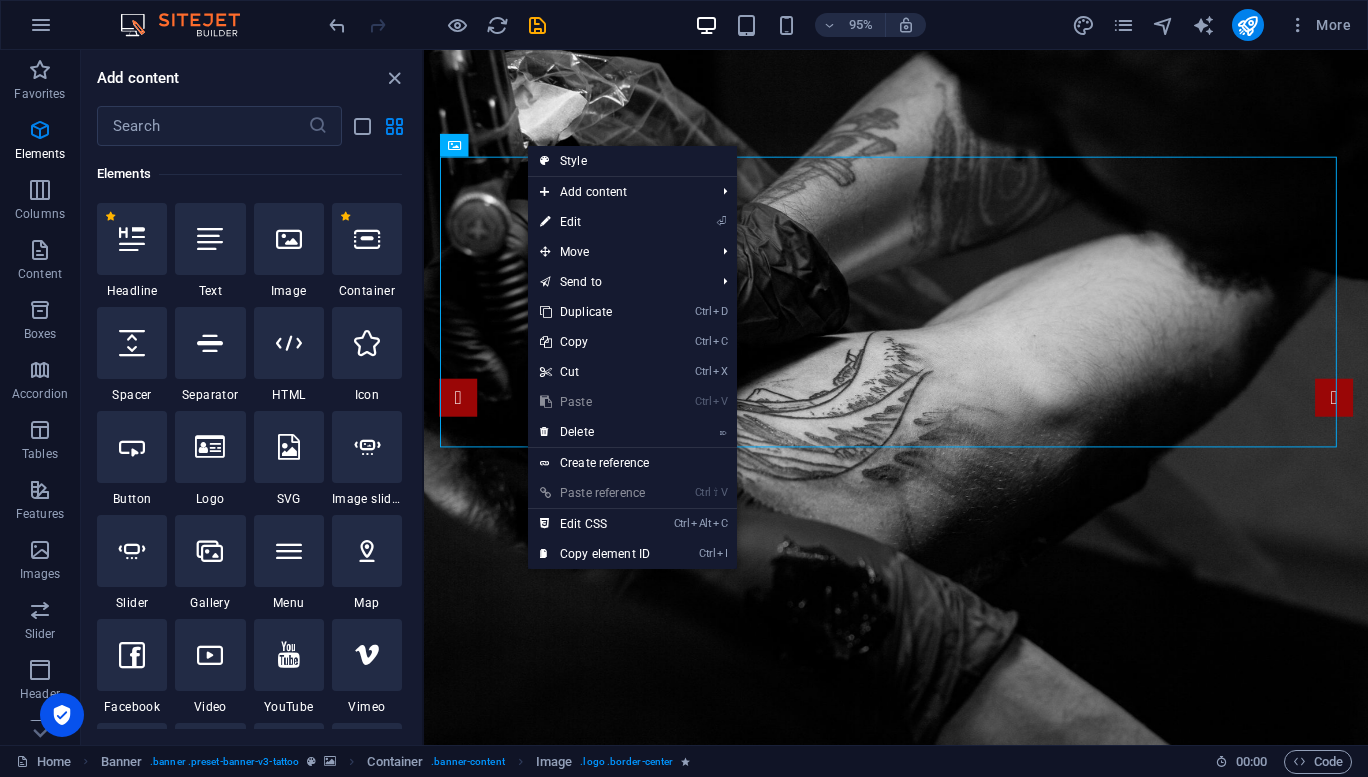 drag, startPoint x: 564, startPoint y: 219, endPoint x: 138, endPoint y: 178, distance: 427.96844 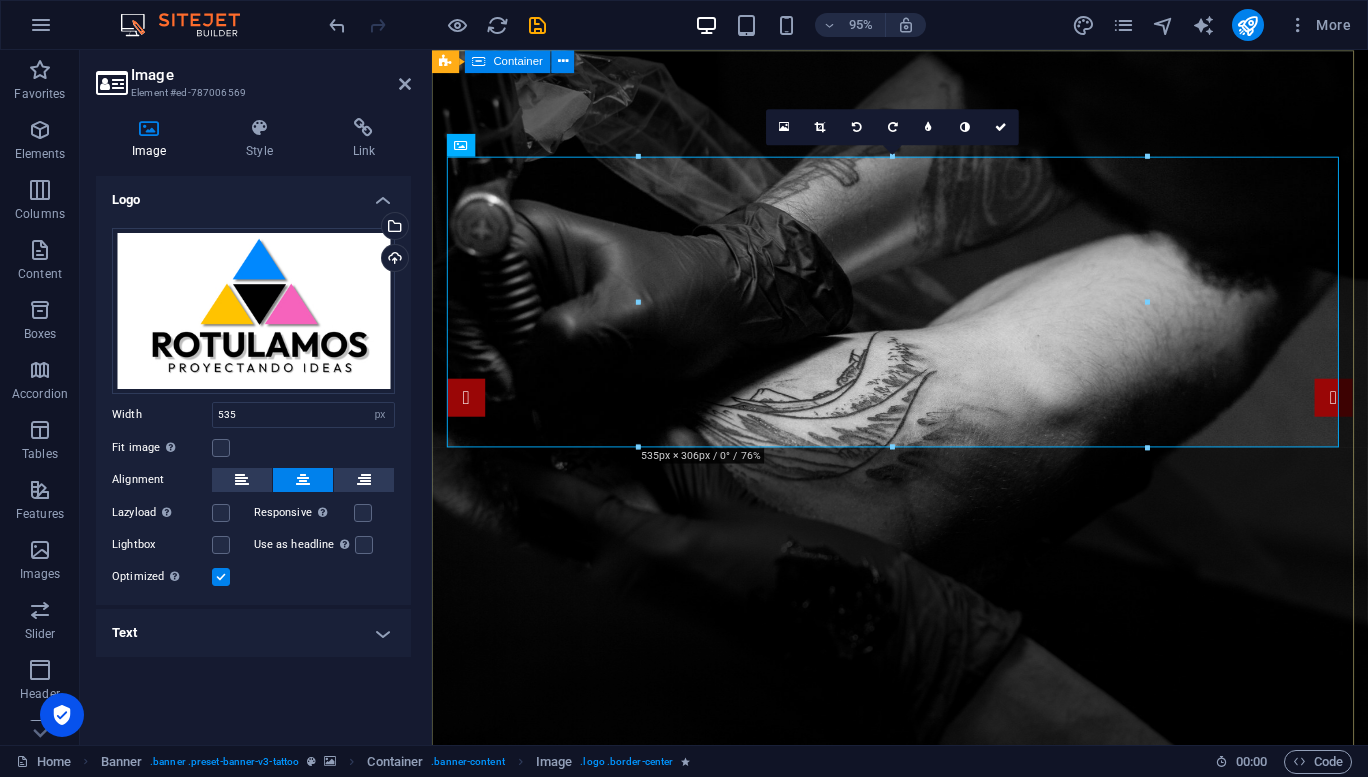 click on "Tattoo Studio in  [US_STATE], [GEOGRAPHIC_DATA]" at bounding box center [924, 1255] 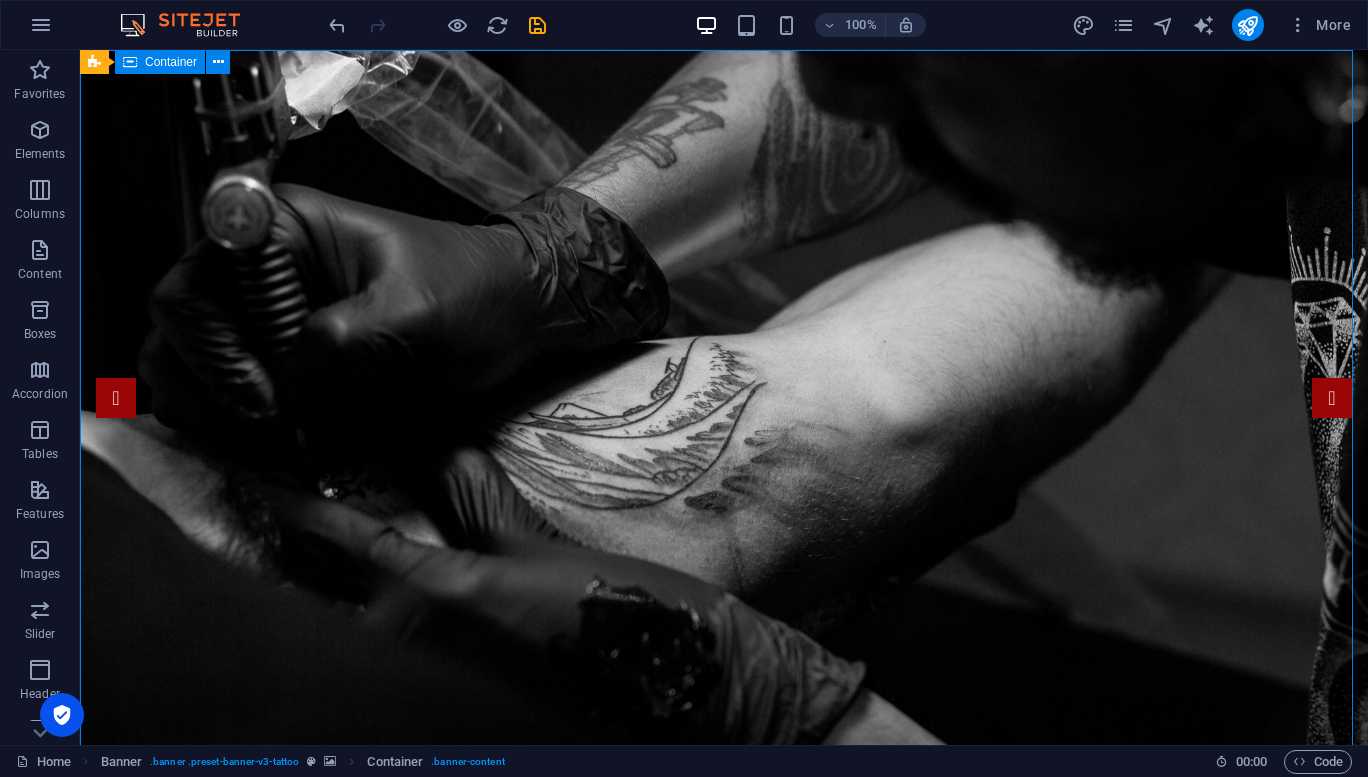click on "Tattoo Studio in  [US_STATE], [GEOGRAPHIC_DATA]" at bounding box center [724, 1255] 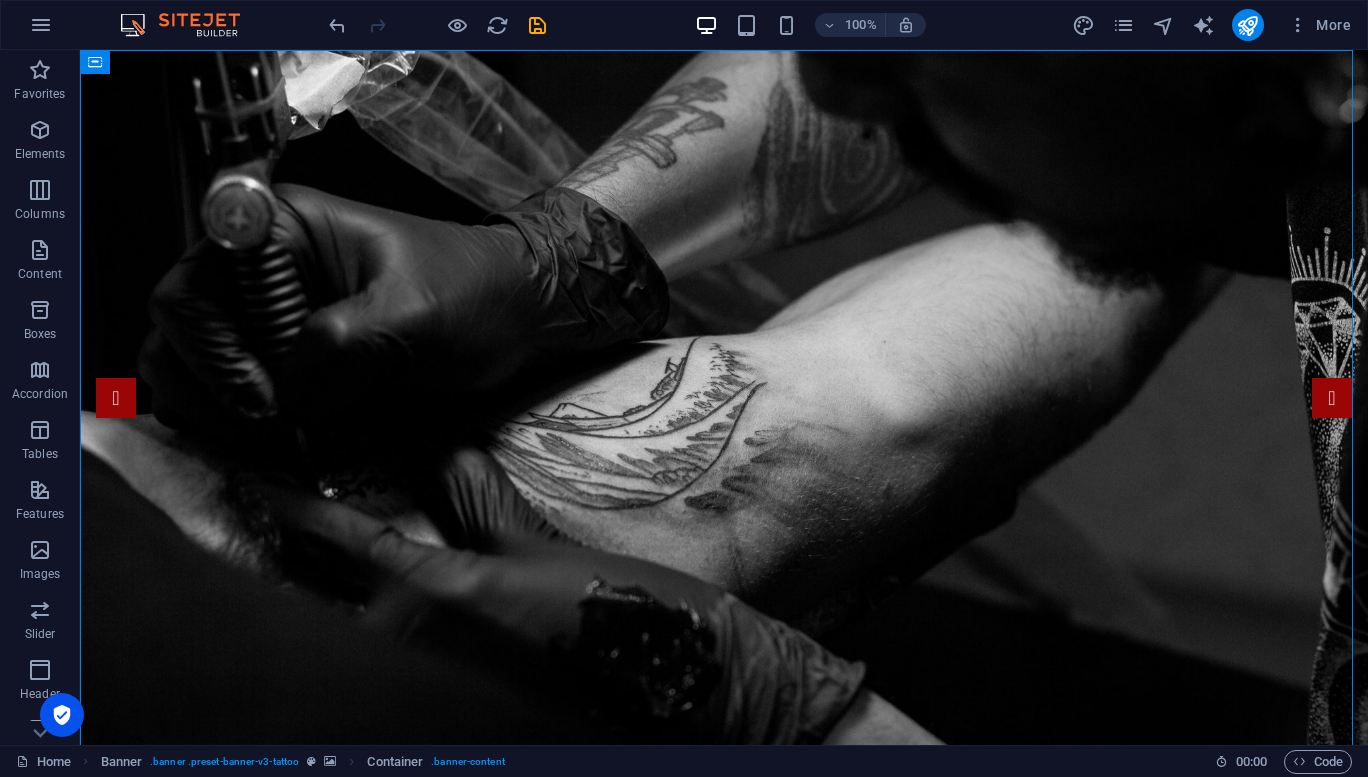 click at bounding box center (41, 25) 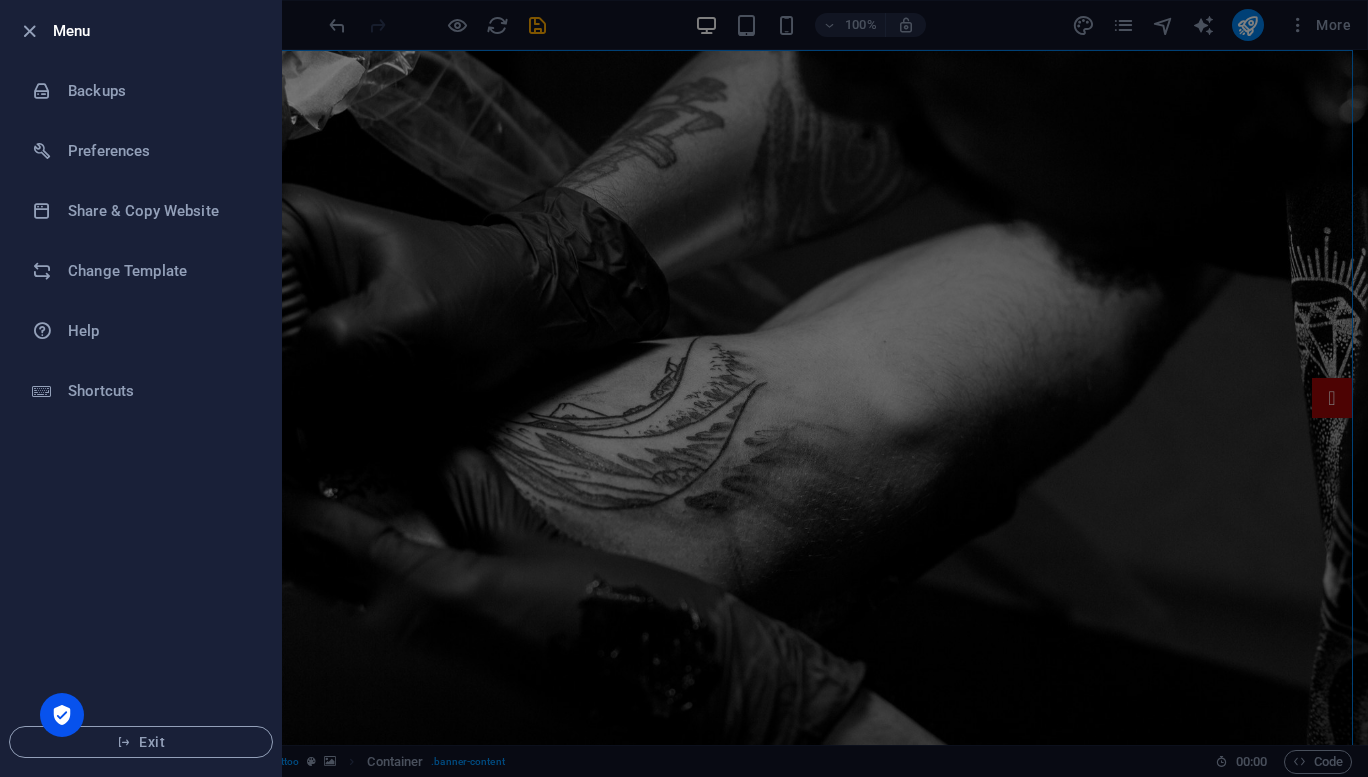 click on "Change Template" at bounding box center [160, 271] 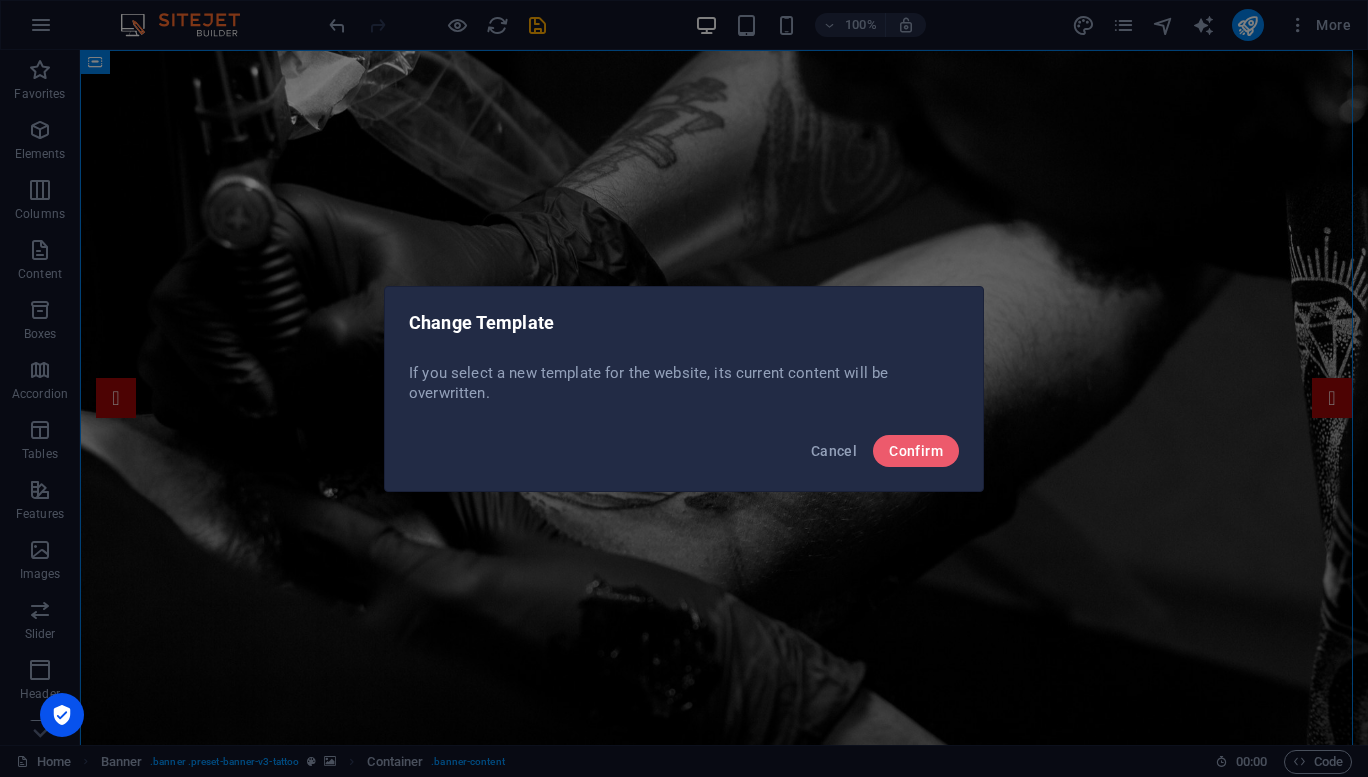 click on "Confirm" at bounding box center (916, 451) 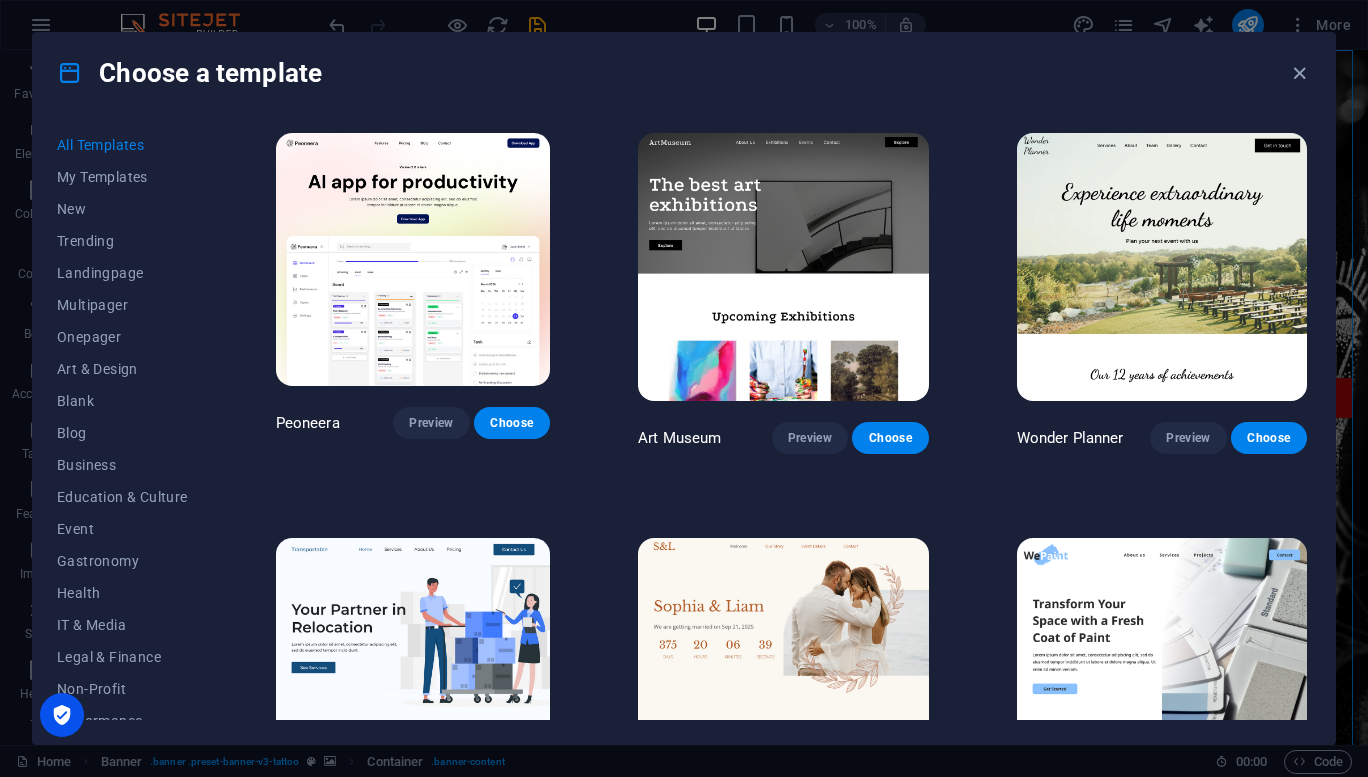 click on "Art & Design" at bounding box center [122, 369] 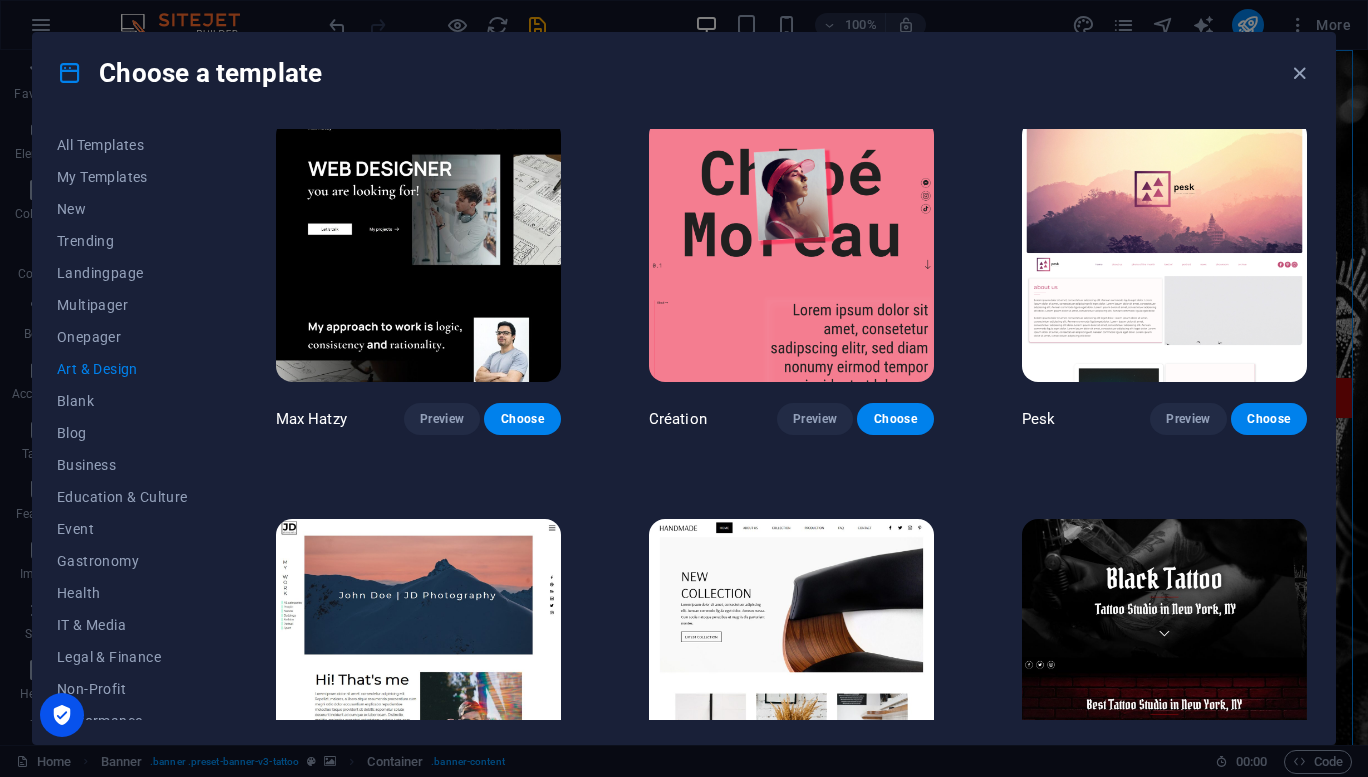 scroll, scrollTop: 0, scrollLeft: 0, axis: both 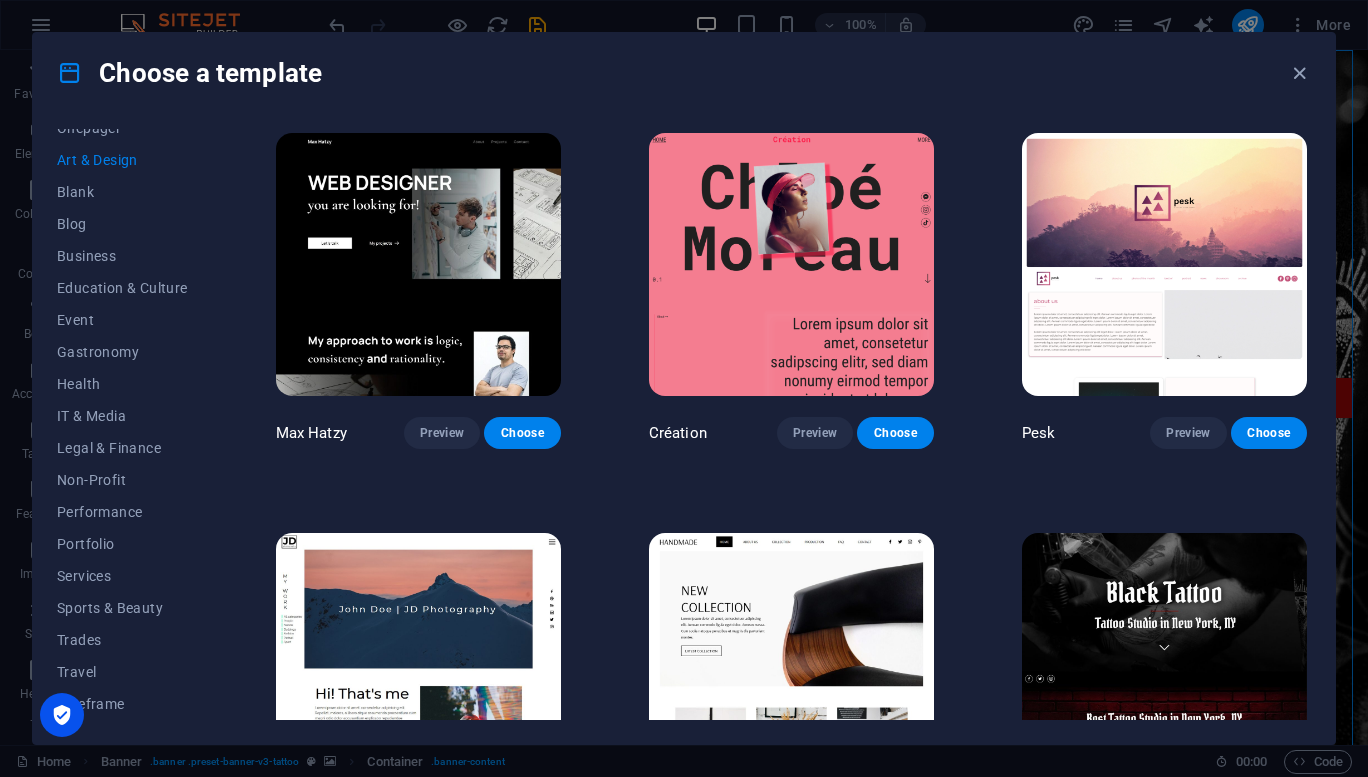 click on "Services" at bounding box center [122, 576] 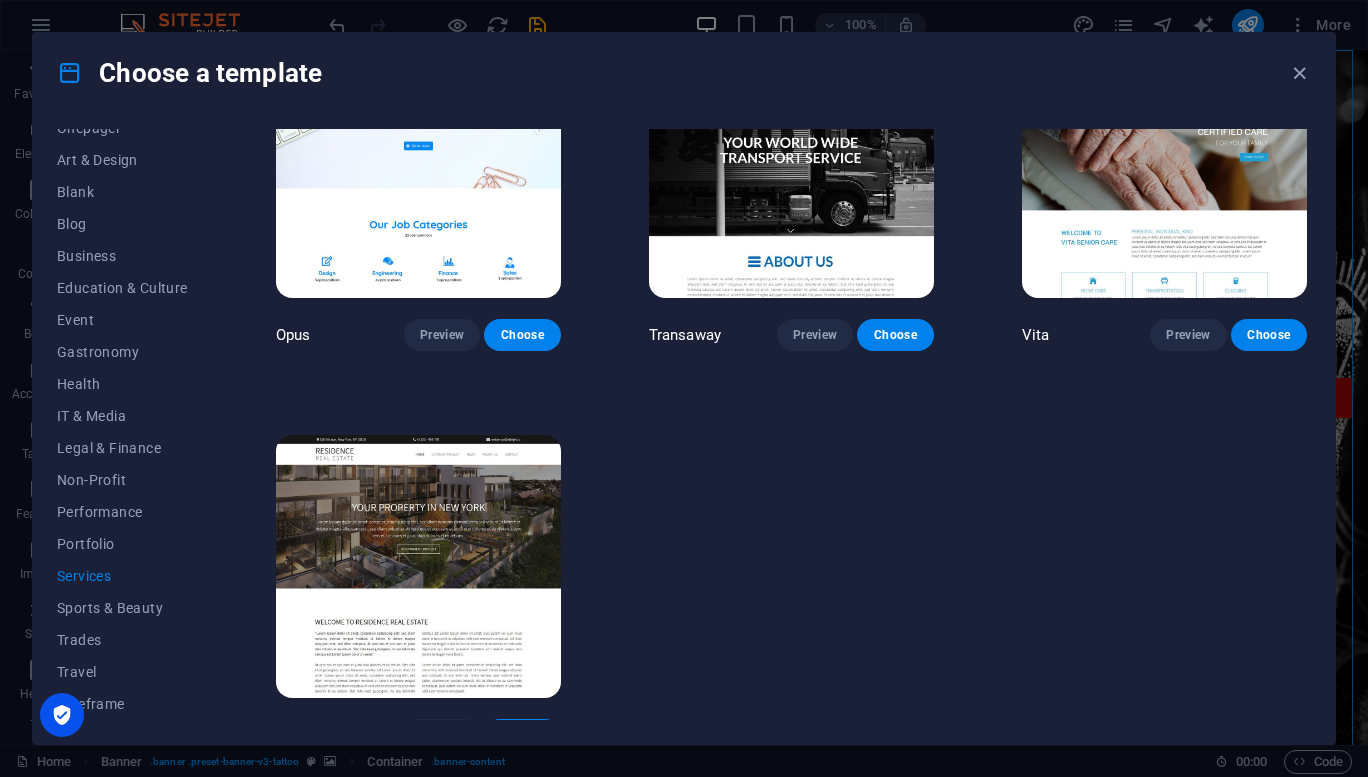 scroll, scrollTop: 2123, scrollLeft: 0, axis: vertical 